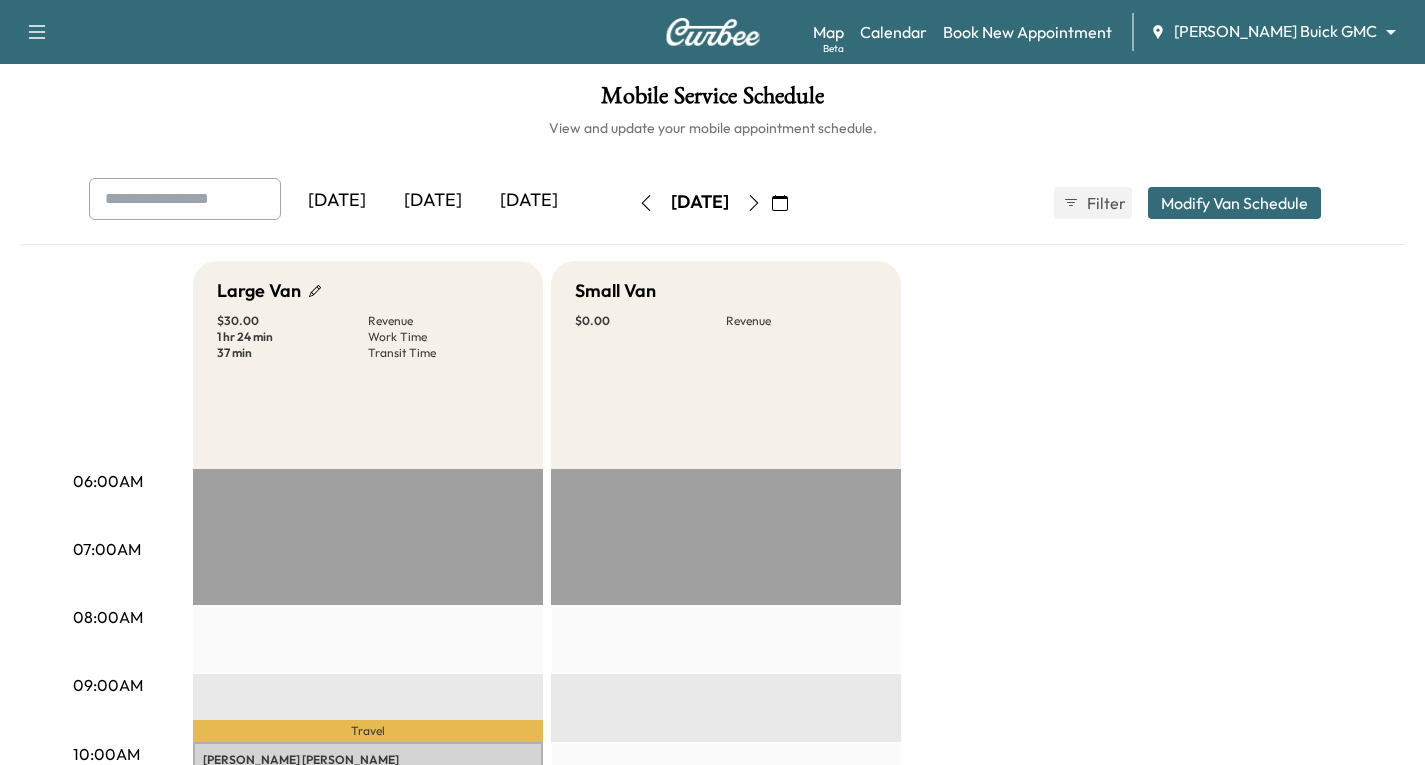 scroll, scrollTop: 0, scrollLeft: 0, axis: both 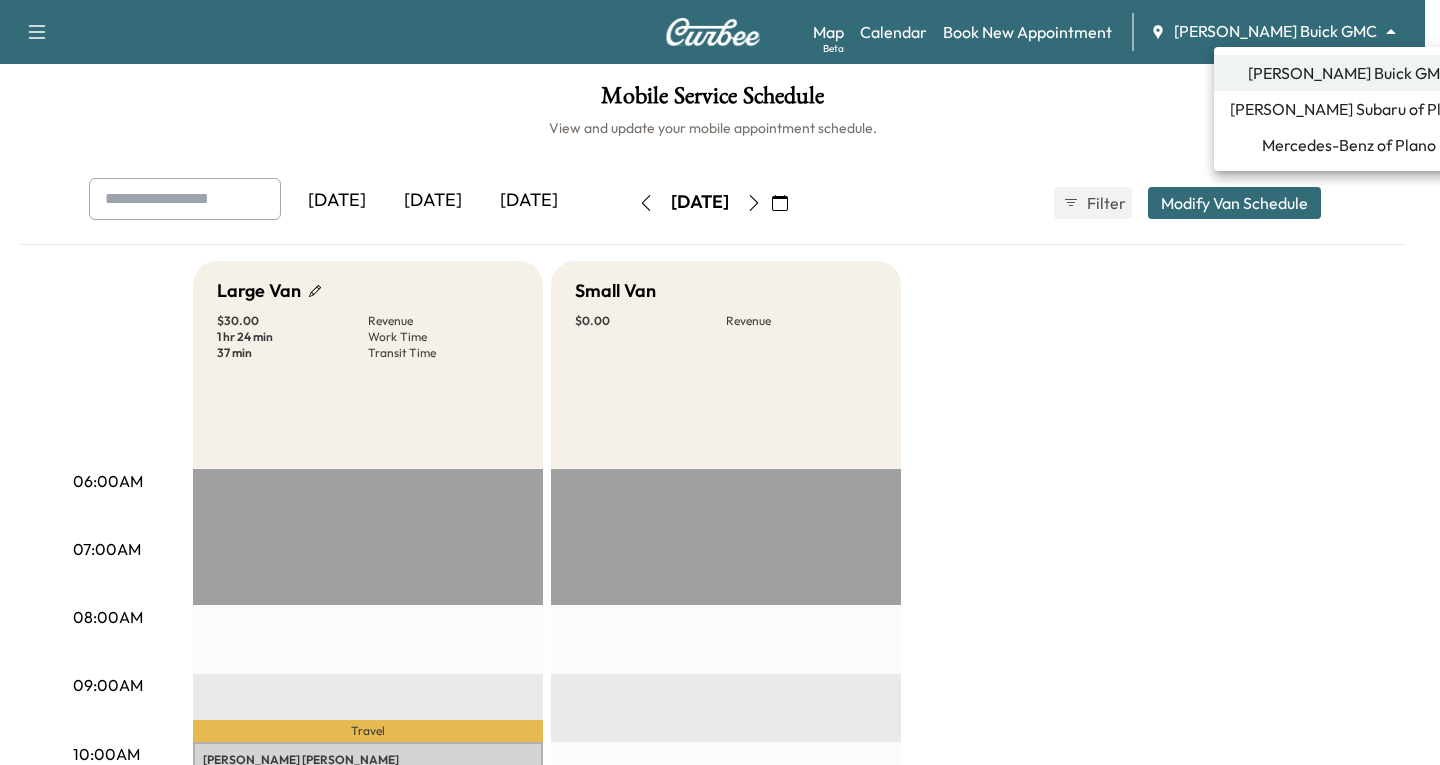 click on "Support Log Out Map Beta Calendar Book New Appointment [PERSON_NAME] Buick GMC ******** ​ Mobile Service Schedule View and update your mobile appointment schedule. [DATE] [DATE] [DATE] [DATE] July 2025 S M T W T F S   29   30   1   2   3   4   5   6   7   8   9   10   11   12   13   14   15   16   17   18   19   20   21   22   23   24   25   26   27   28   29   30   31   1 Cancel Done Filter Modify Van Schedule Modify Van Schedule Van Schedule for  [DATE] *  Schedule modified Shift Start Shift End Small Van 8:00 am * Start 4:00 pm ** Start Inactive Large Van 8:00 am * Start 4:00 pm ** Start Inactive Cancel Save & Close 06:00AM 07:00AM 08:00AM 09:00AM 10:00AM 11:00AM 12:00PM 01:00PM 02:00PM 03:00PM 04:00PM 05:00PM 06:00PM 07:00PM 08:00PM 09:00PM 10:00PM Large Van $ 30.00 Revenue 1 hr 24 min Work Time 37 min Transit Time Travel [PERSON_NAME]  [STREET_ADDRESS]   $ 30.00 10:00 am  -  11:24 am Travel EST Start   Small Van $ 0.00 Revenue EST Start" at bounding box center [720, 382] 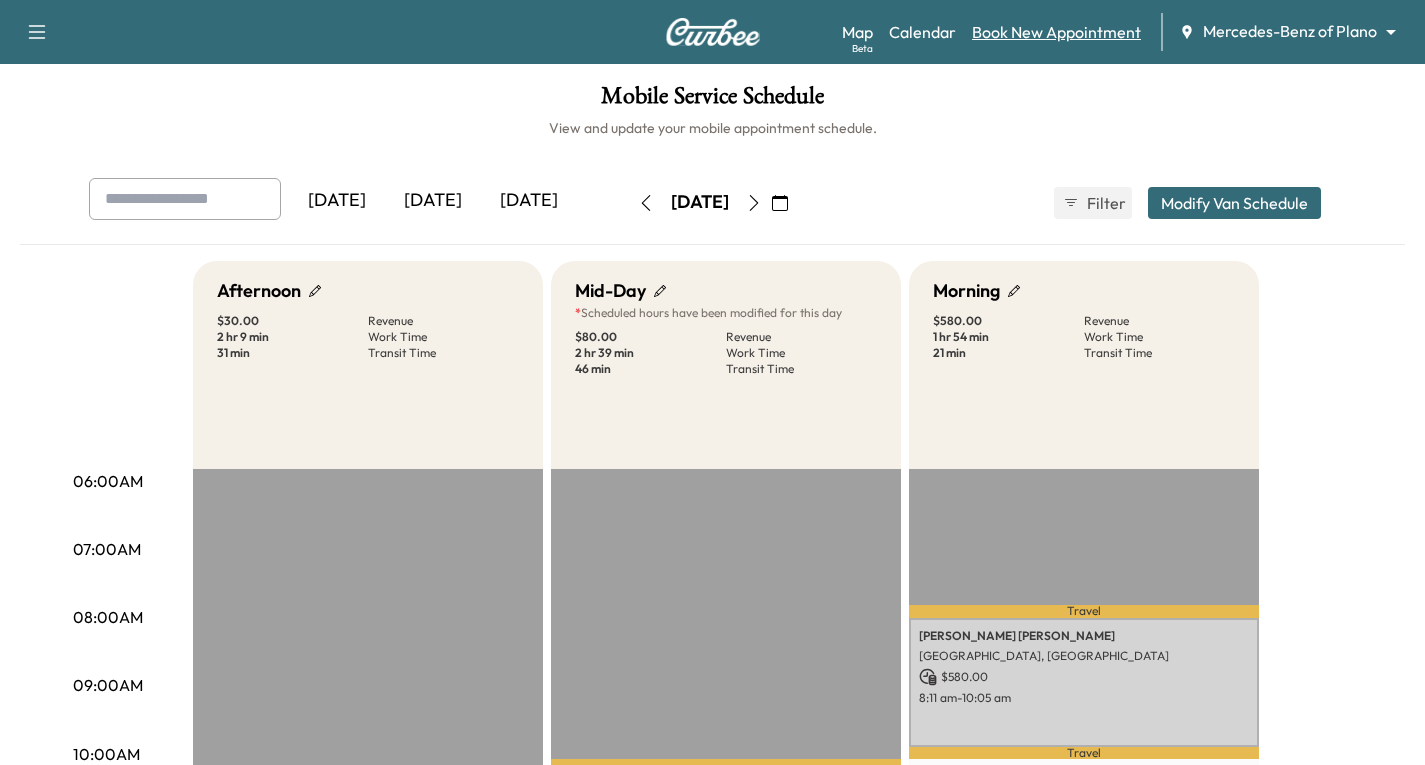 click on "Book New Appointment" at bounding box center [1056, 32] 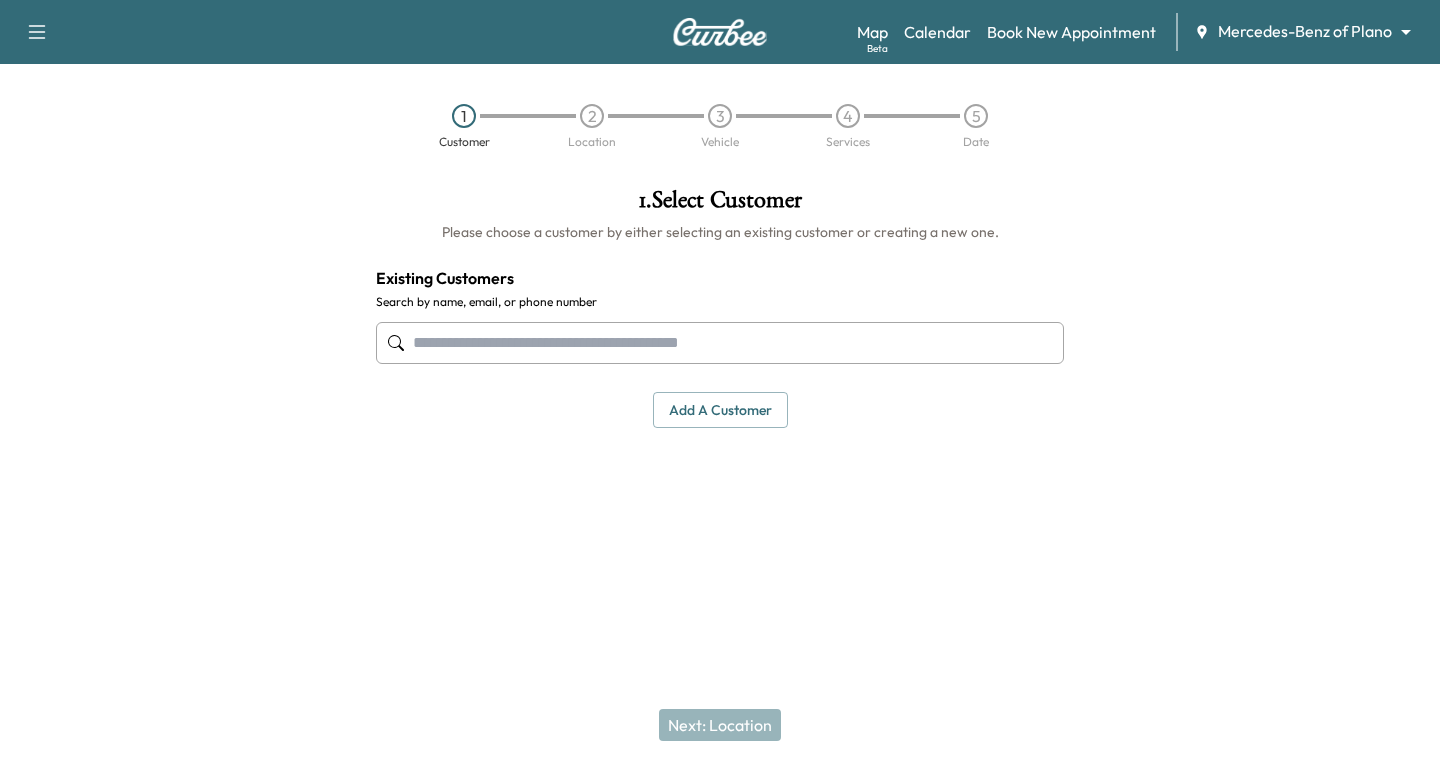 click at bounding box center [720, 343] 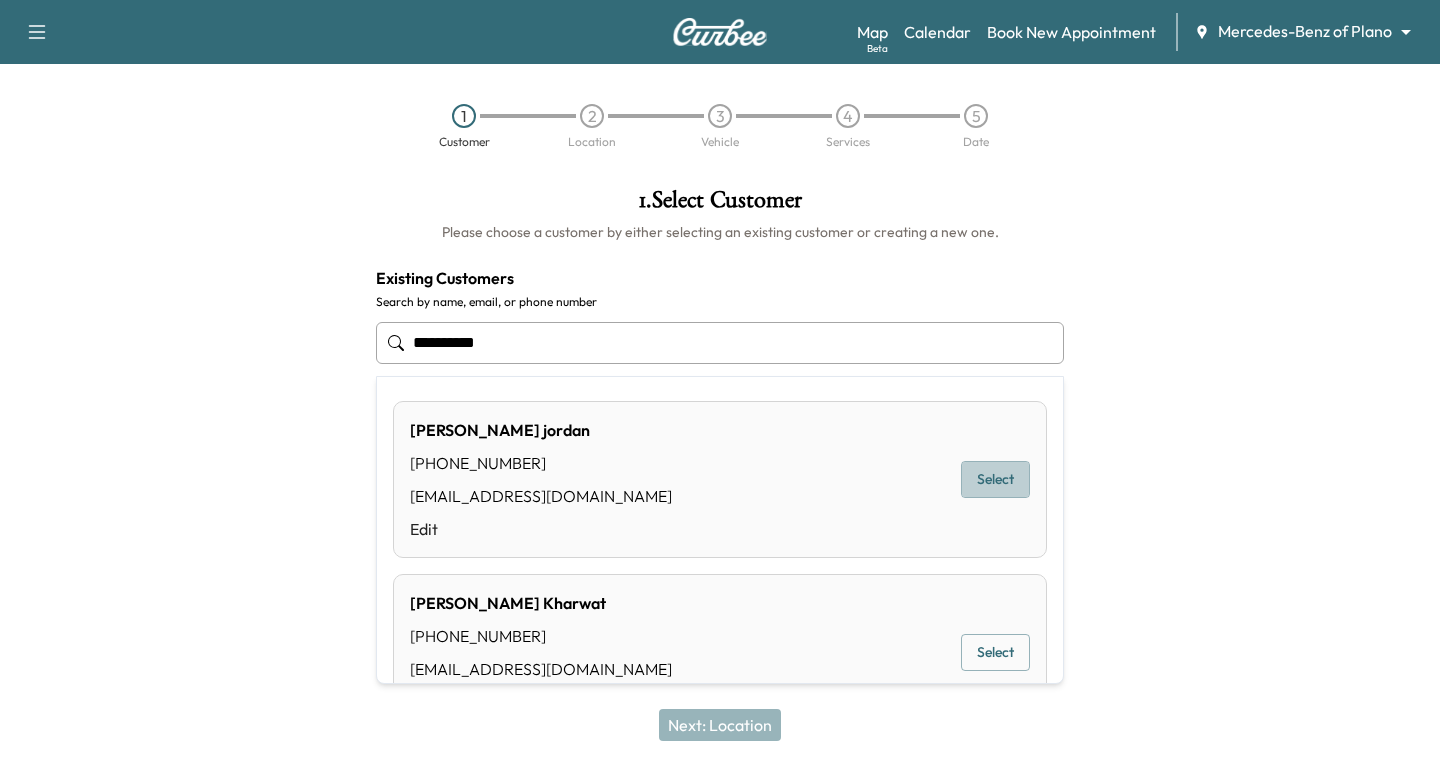 click on "Select" at bounding box center [995, 479] 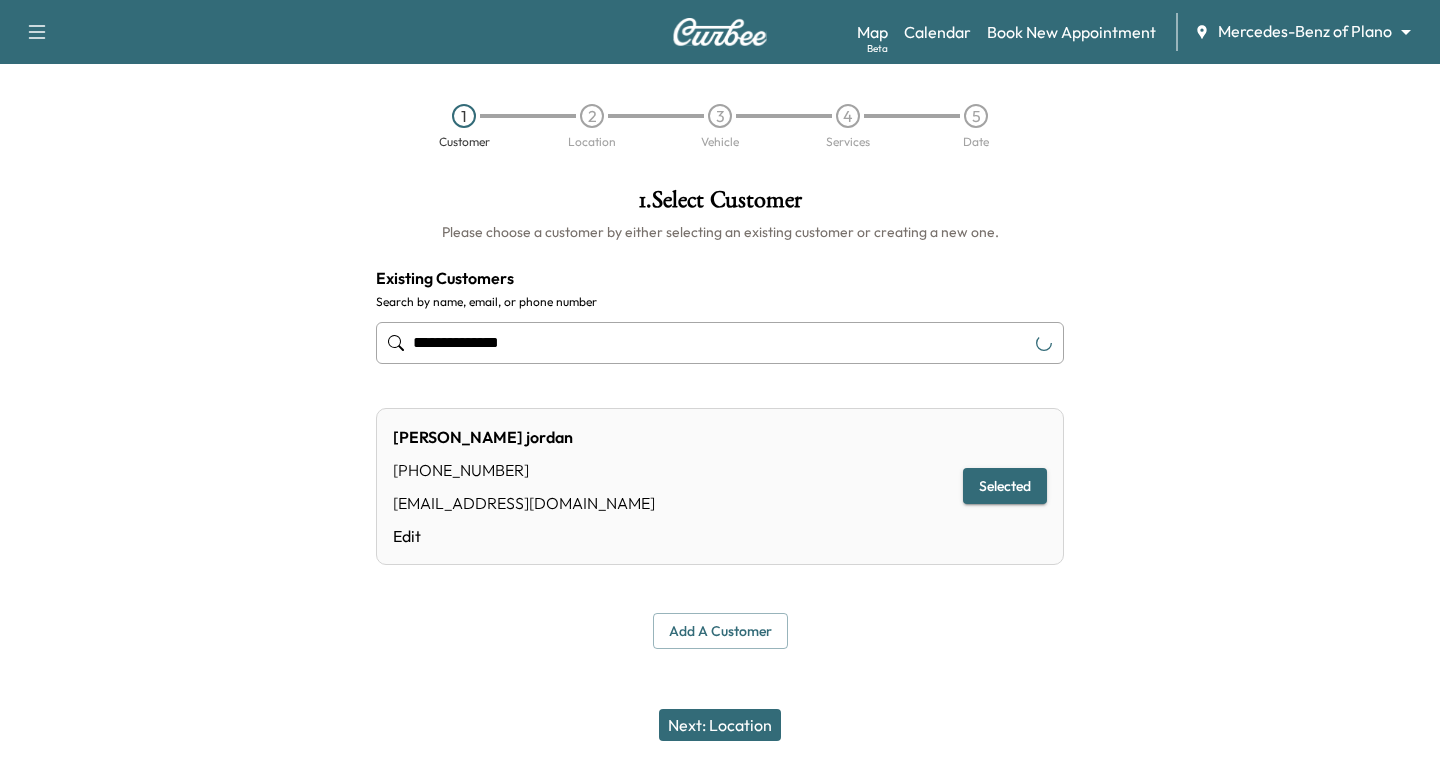 type on "**********" 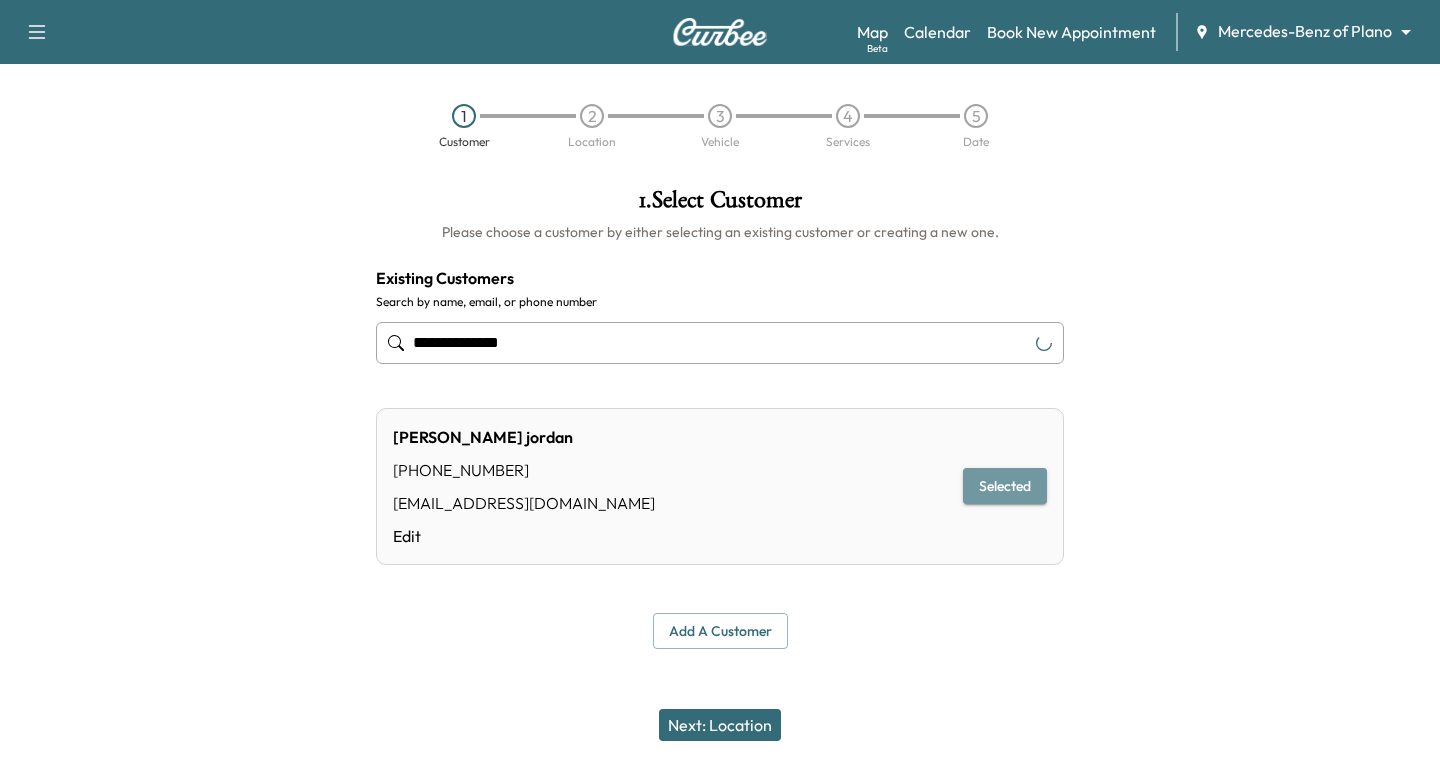 click on "Selected" at bounding box center (1005, 486) 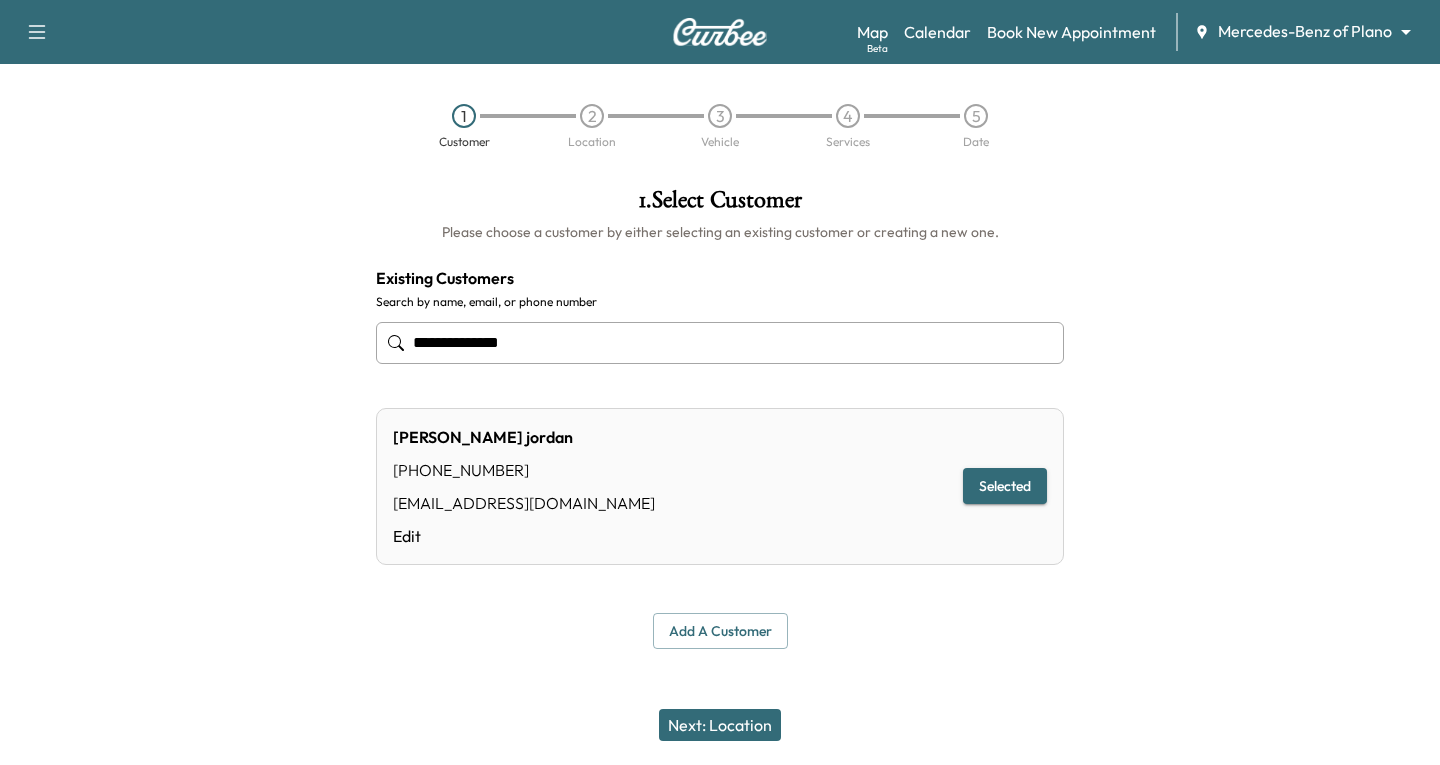 click on "Next: Location" at bounding box center (720, 725) 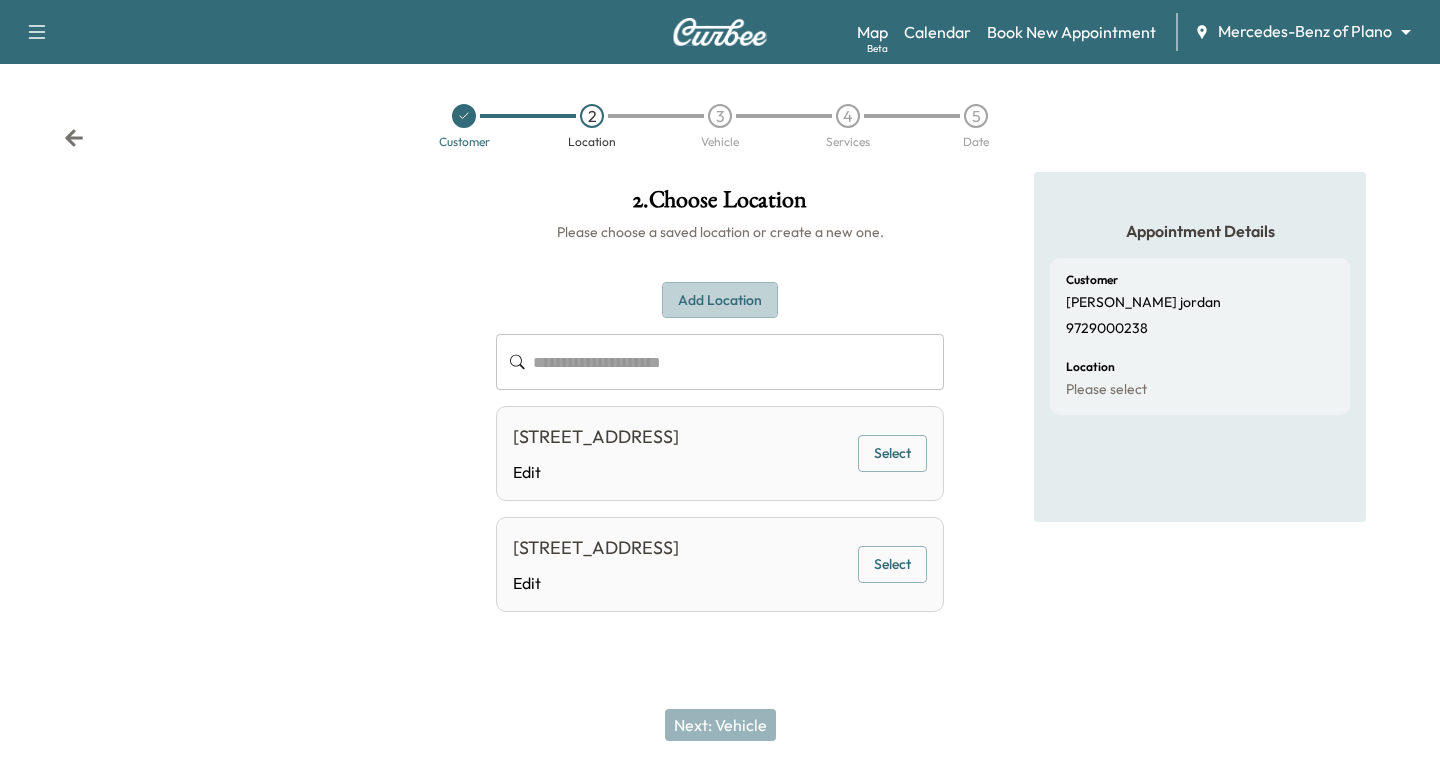 click on "Add Location" at bounding box center (720, 300) 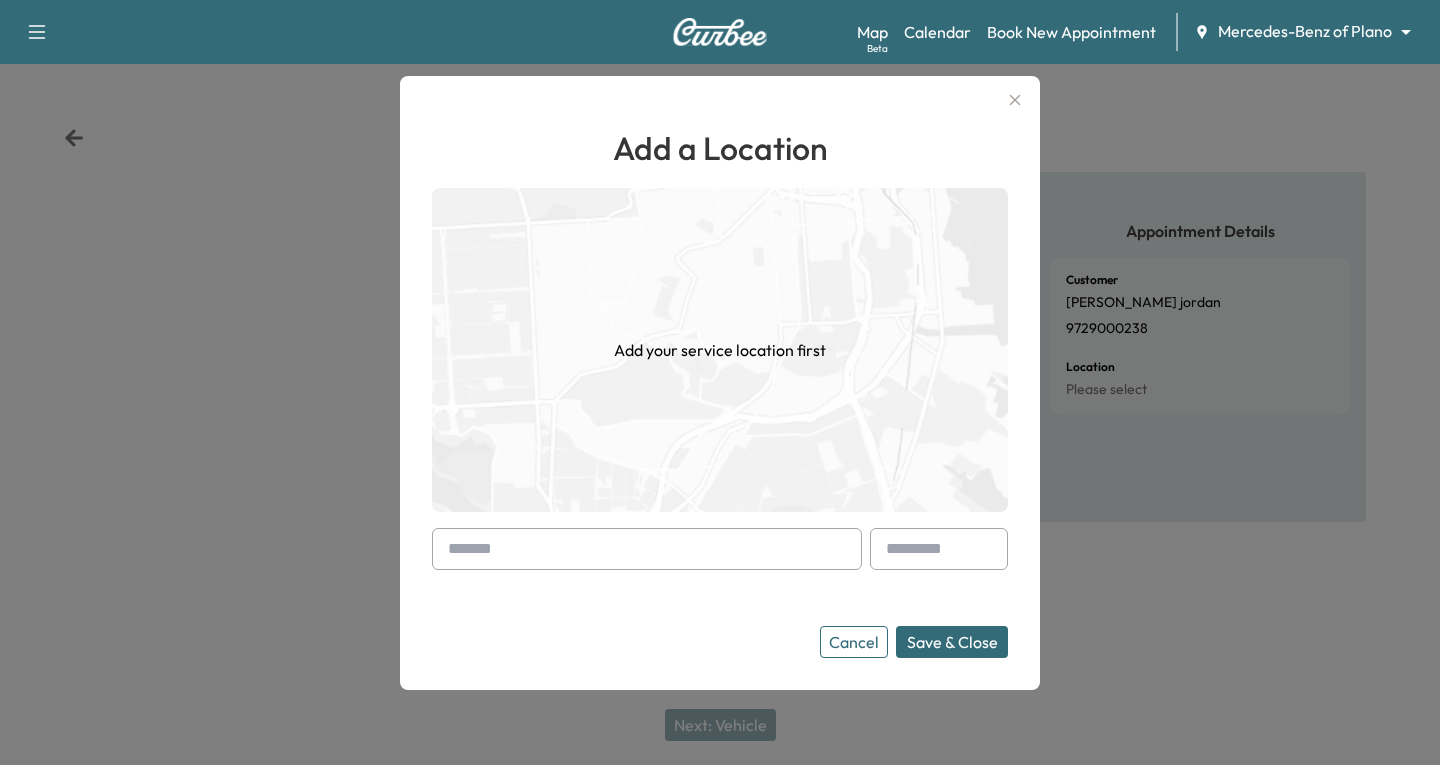 drag, startPoint x: 438, startPoint y: 542, endPoint x: 430, endPoint y: 550, distance: 11.313708 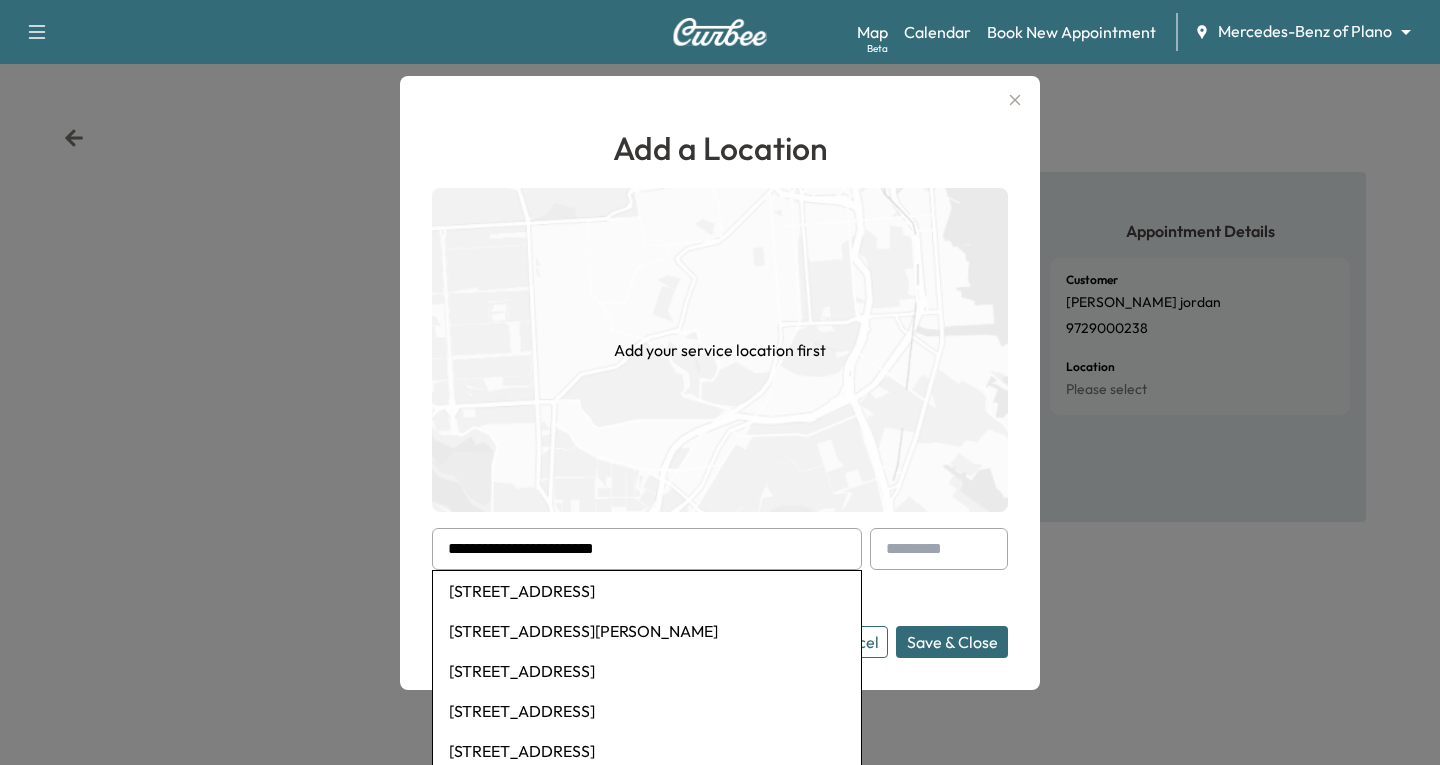 click on "[STREET_ADDRESS]" at bounding box center [647, 591] 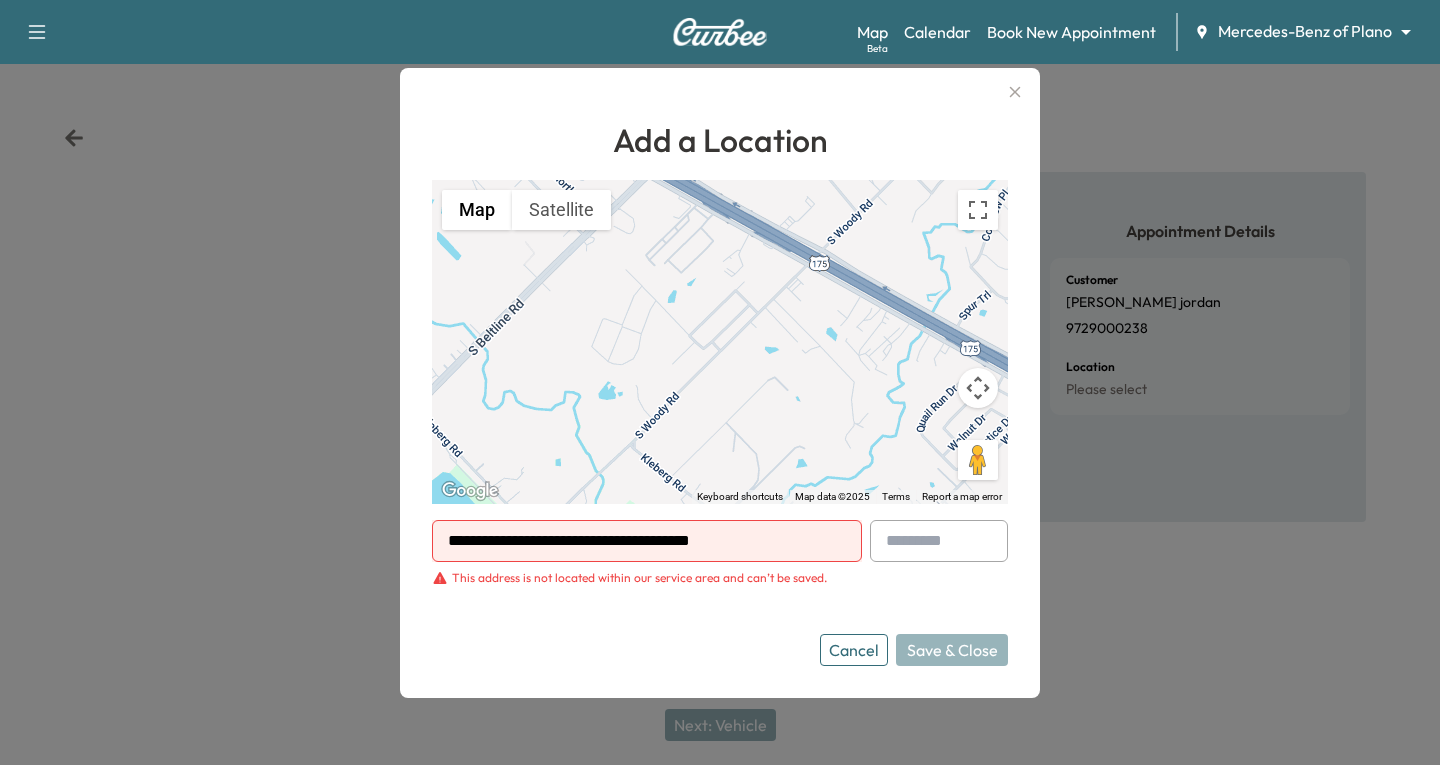 click 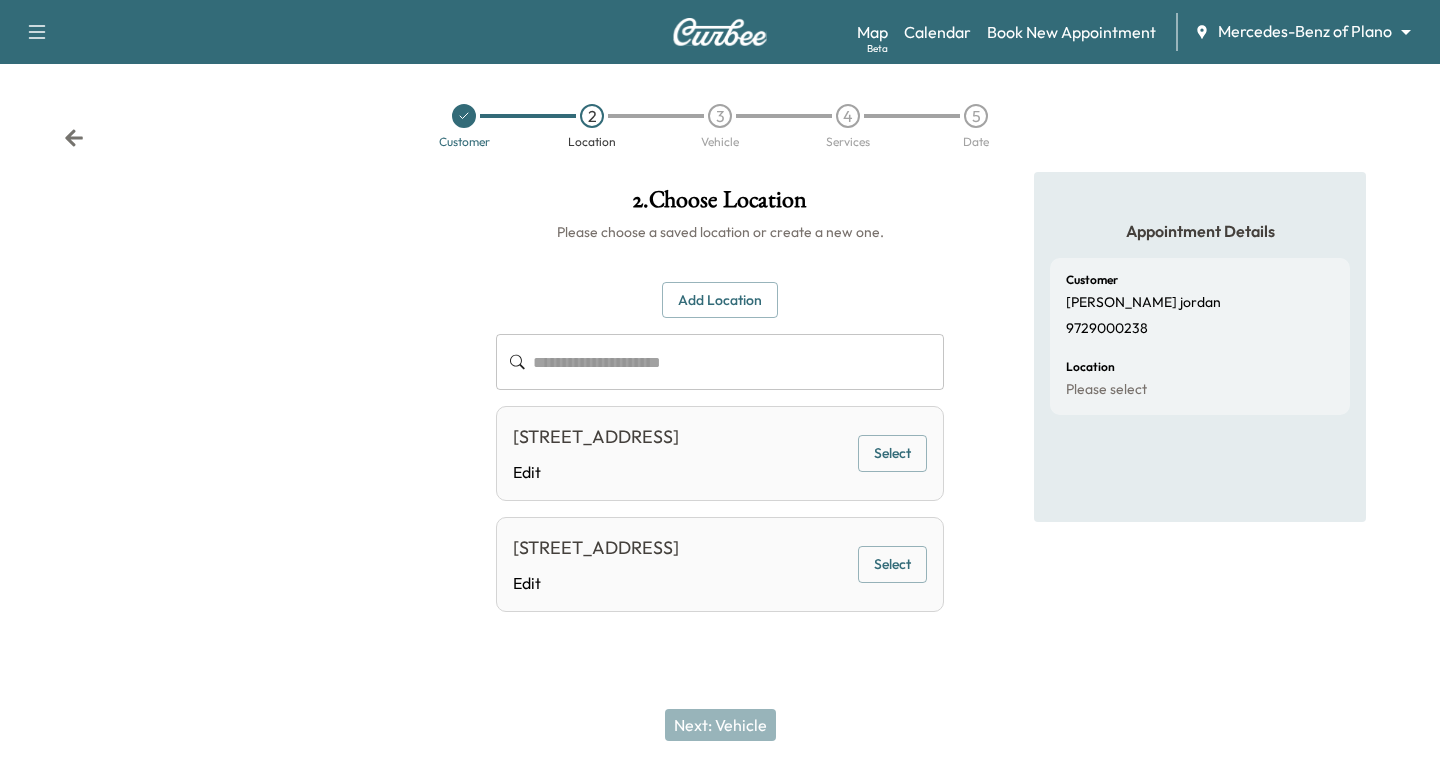 click 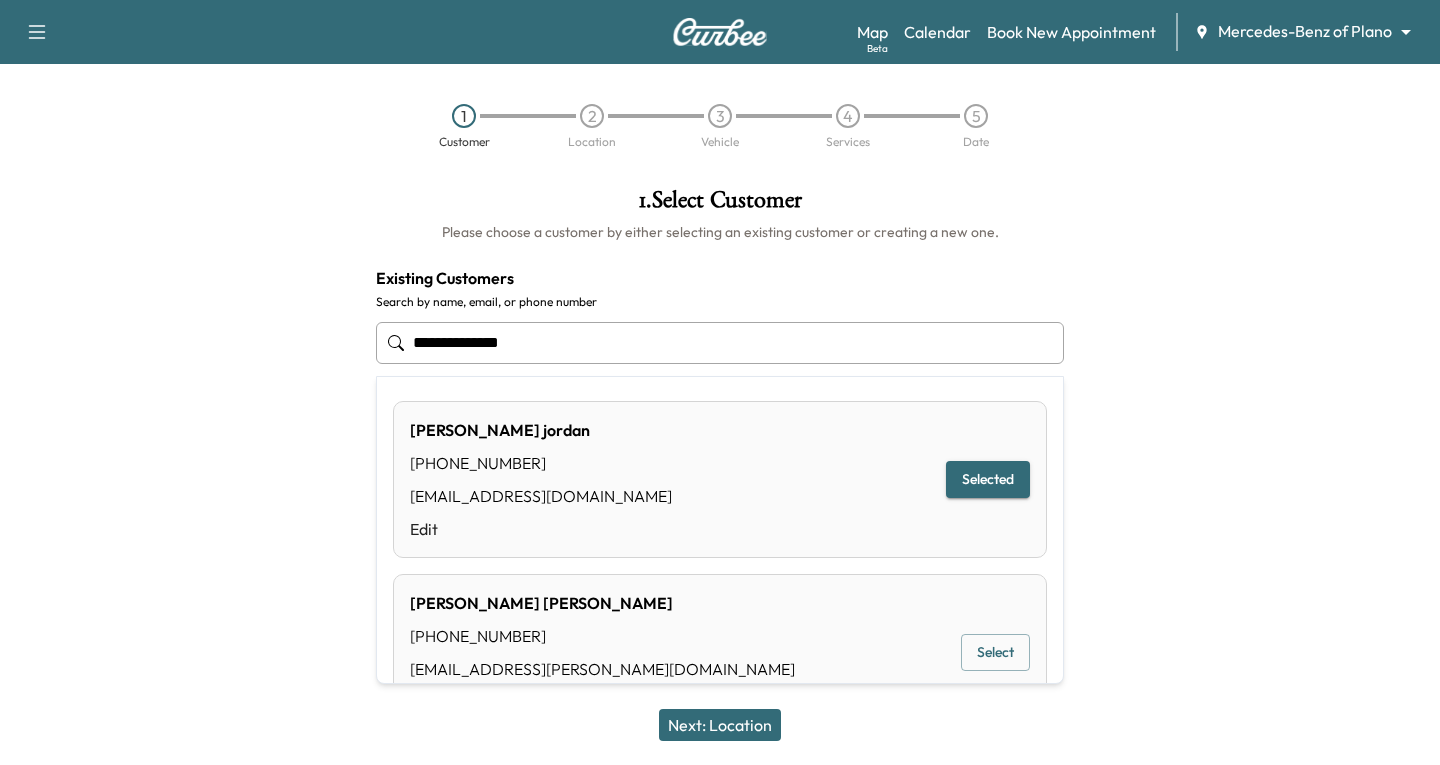 drag, startPoint x: 500, startPoint y: 343, endPoint x: 302, endPoint y: 305, distance: 201.6135 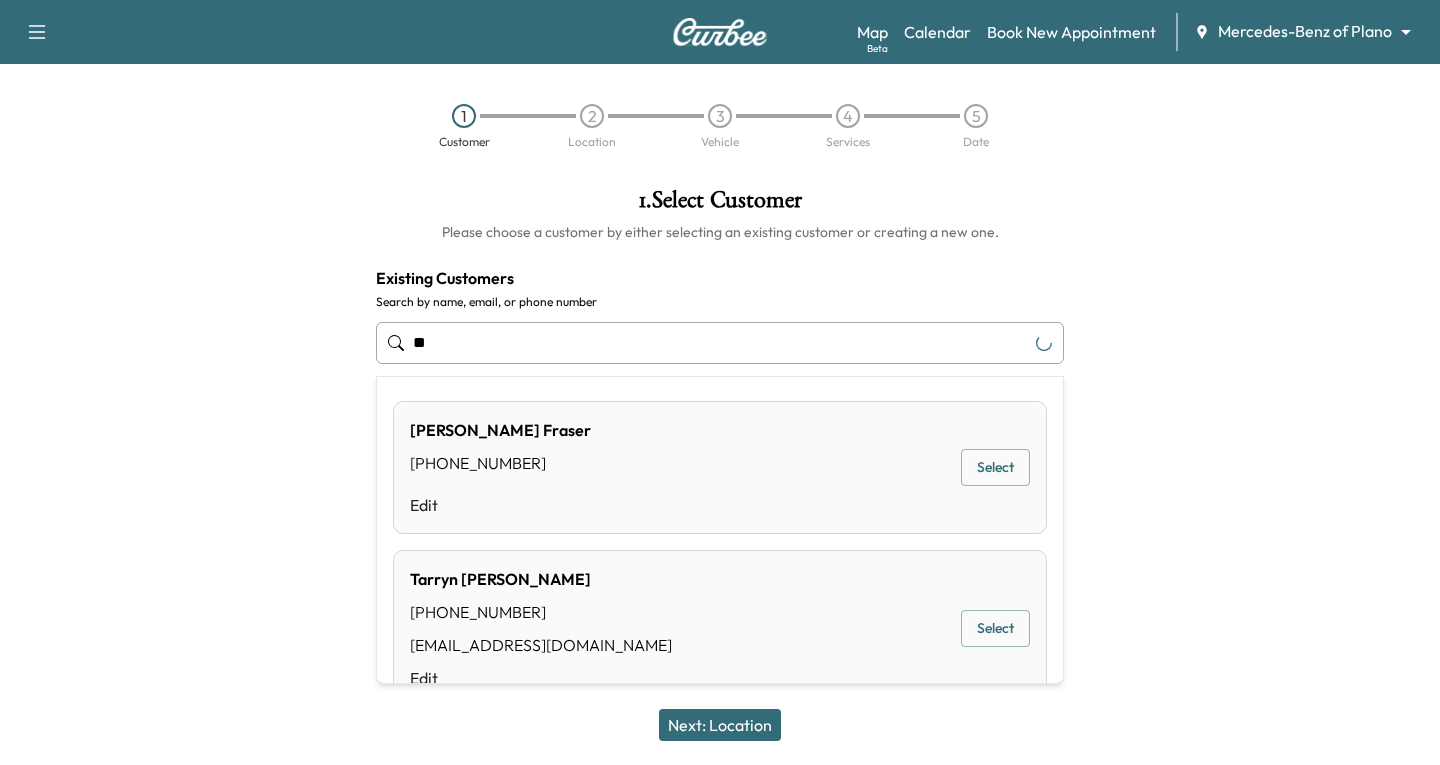 type on "*" 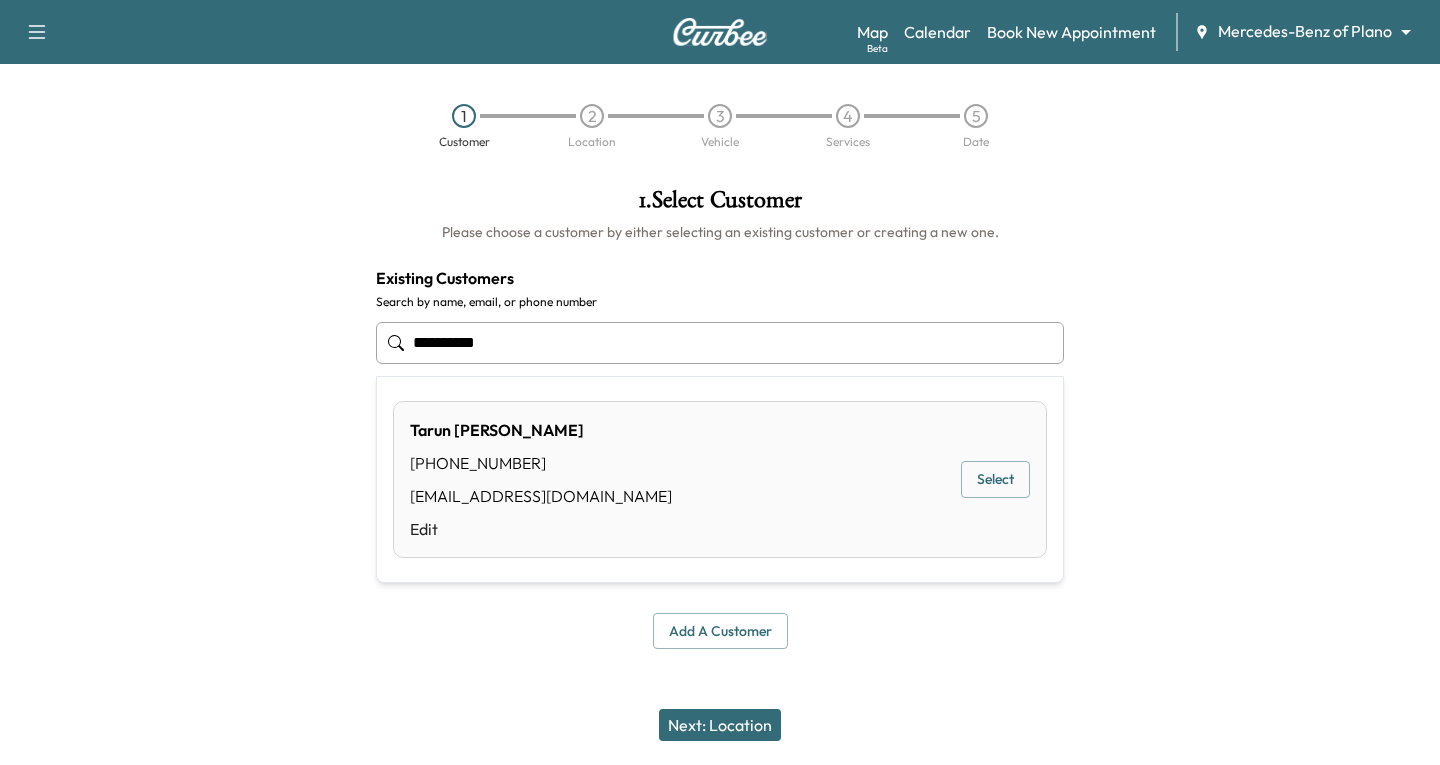 click on "Select" at bounding box center [995, 479] 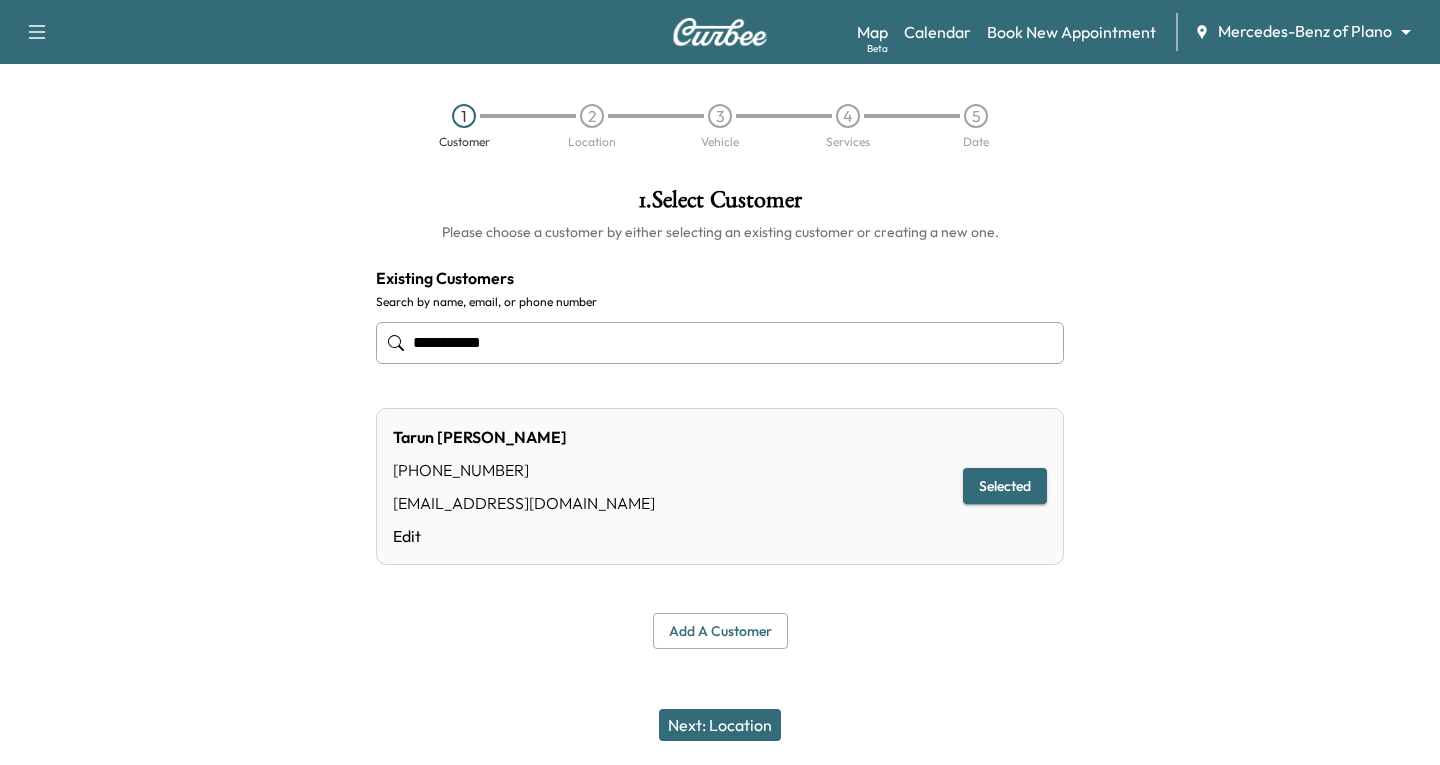 type on "**********" 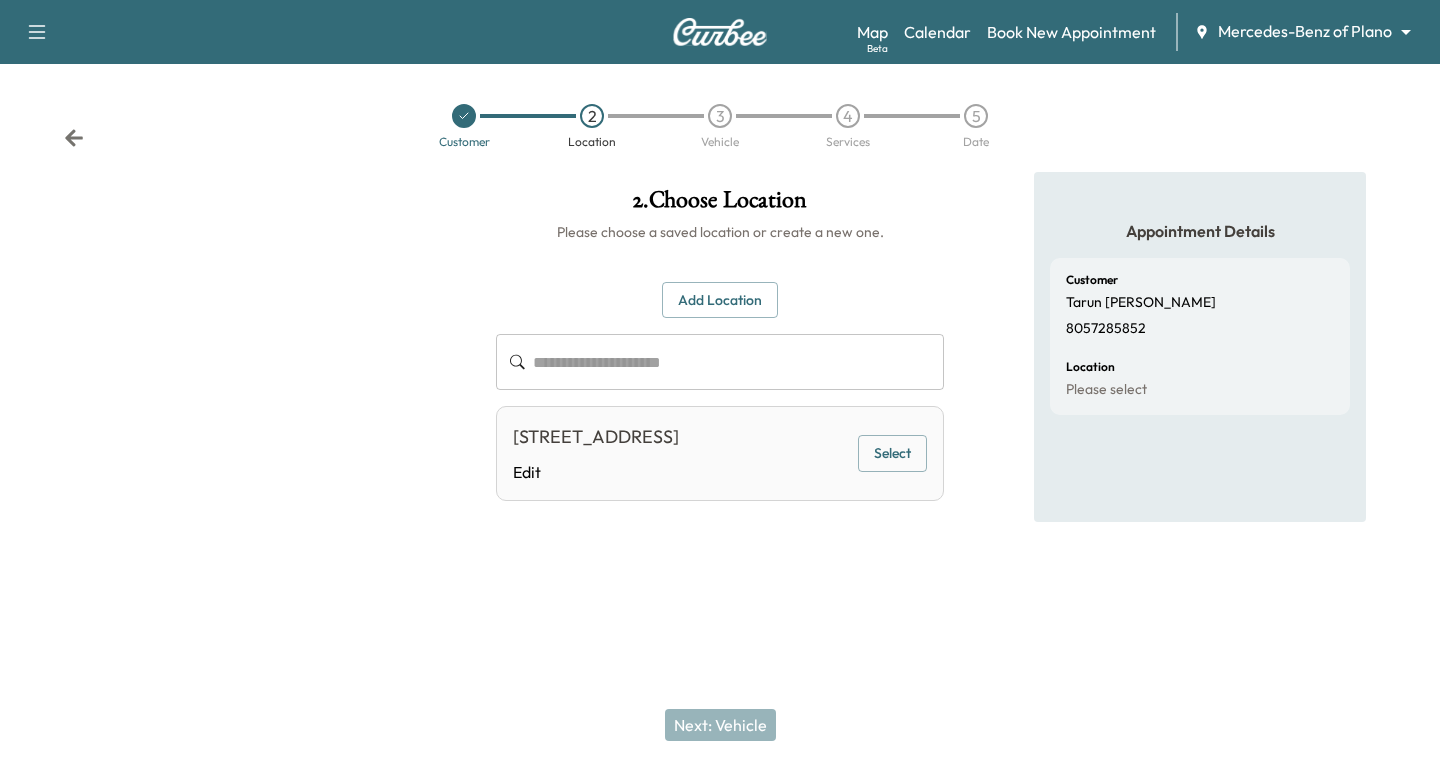 click on "Select" at bounding box center (892, 453) 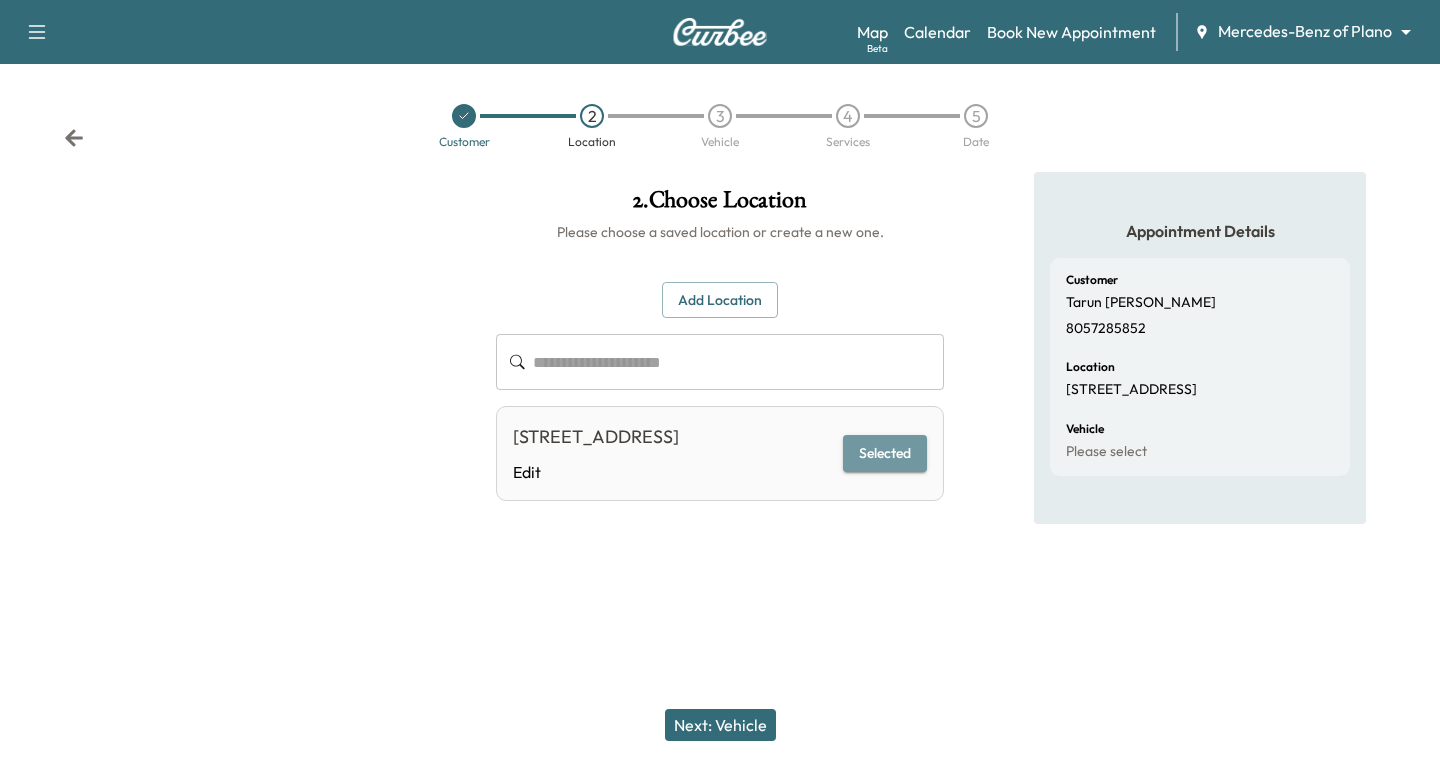 click on "Selected" at bounding box center (885, 453) 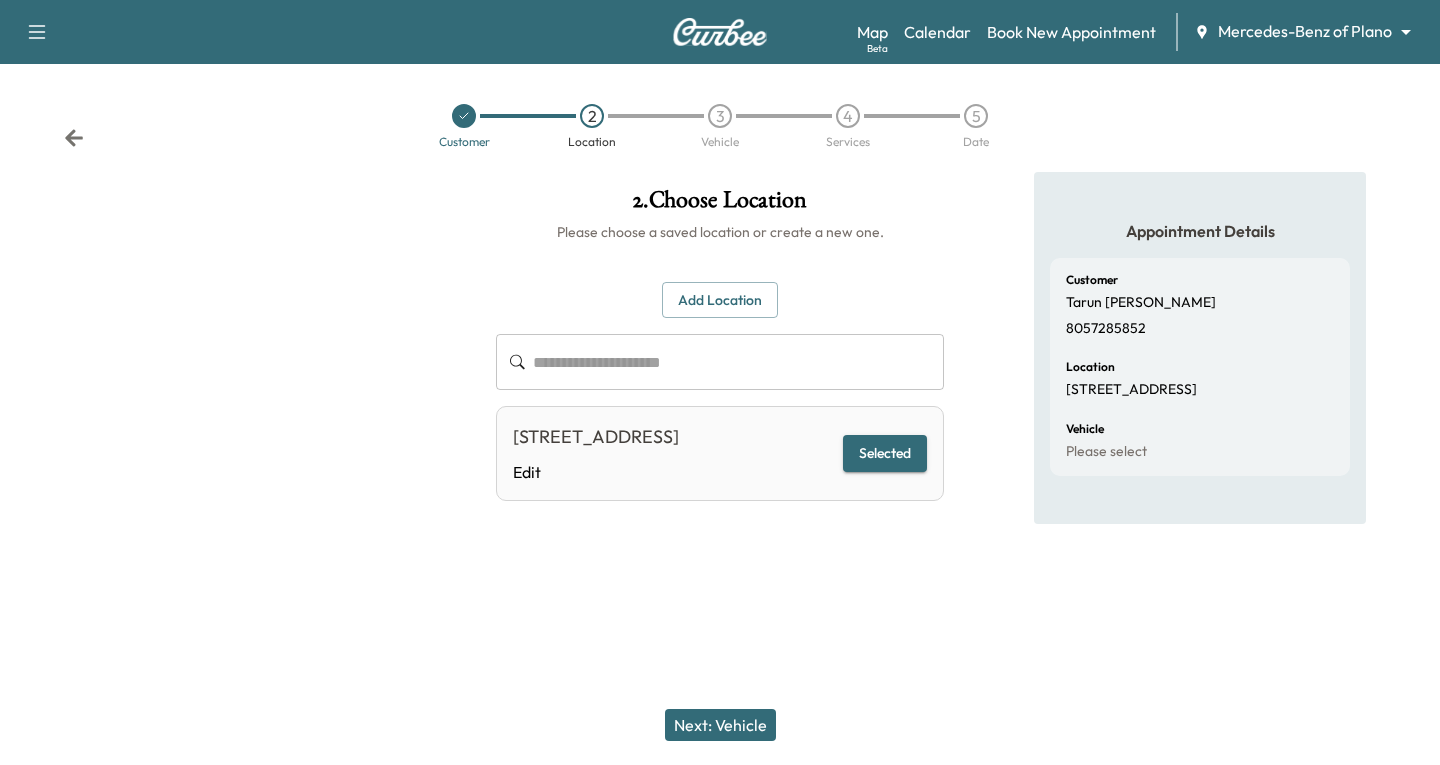 click on "Next: Vehicle" at bounding box center (720, 725) 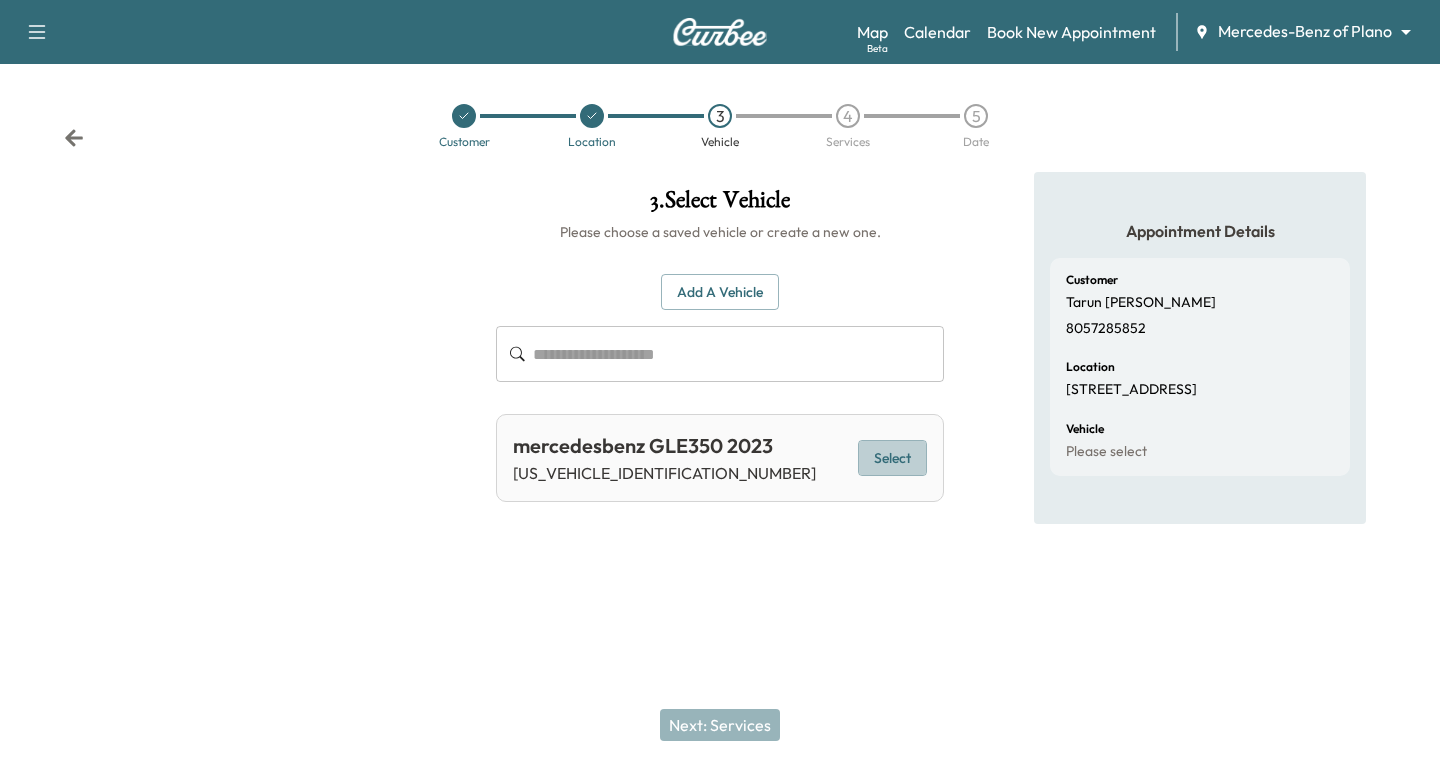 click on "Select" at bounding box center [892, 458] 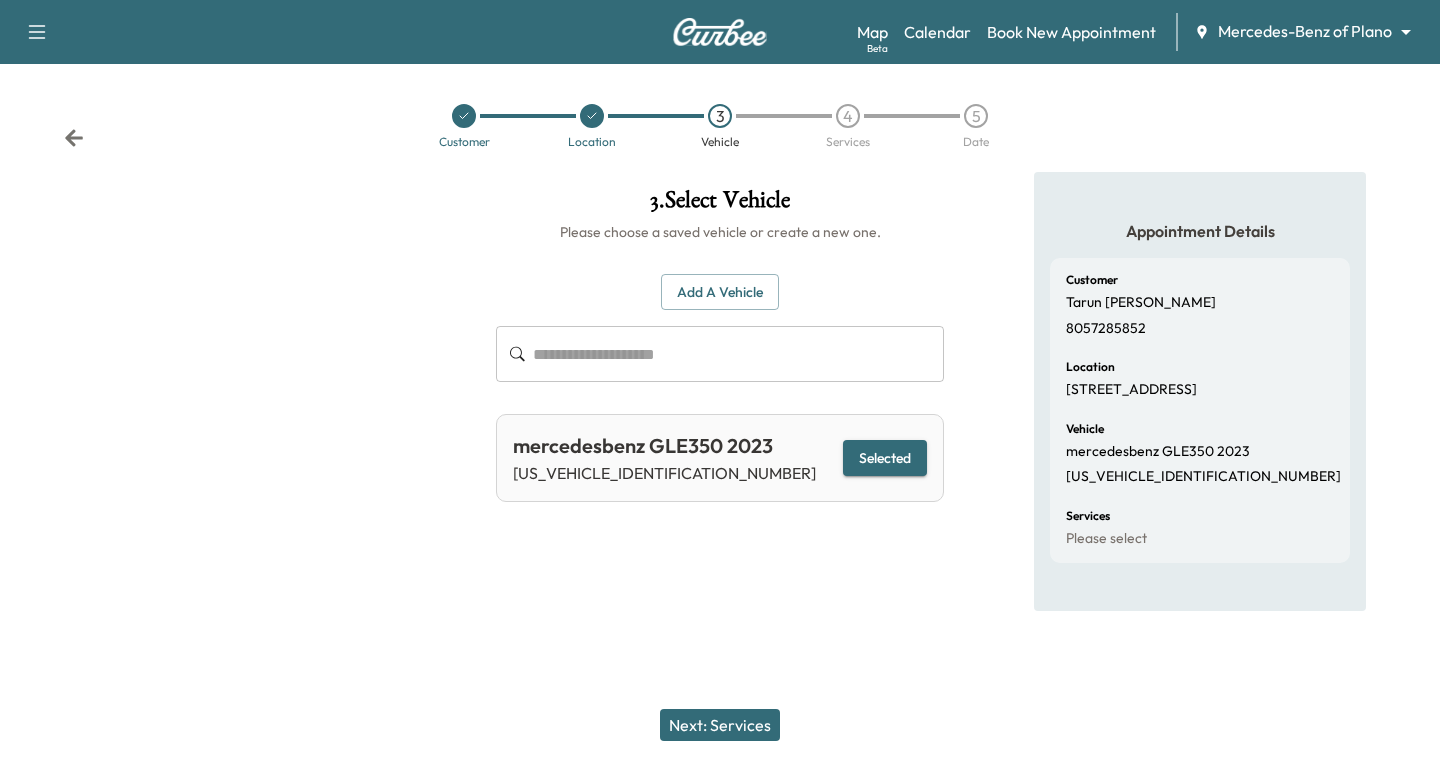 click on "Next: Services" at bounding box center [720, 725] 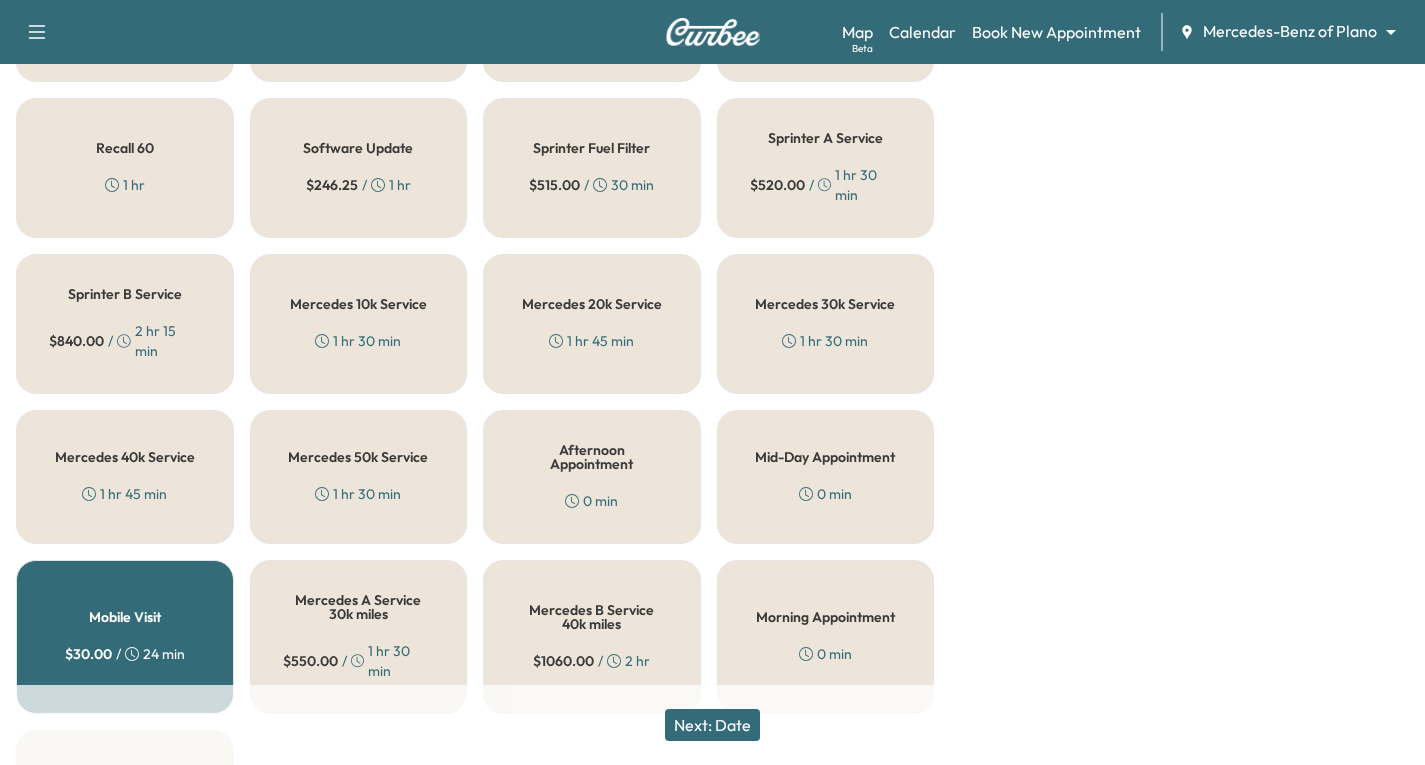 scroll, scrollTop: 900, scrollLeft: 0, axis: vertical 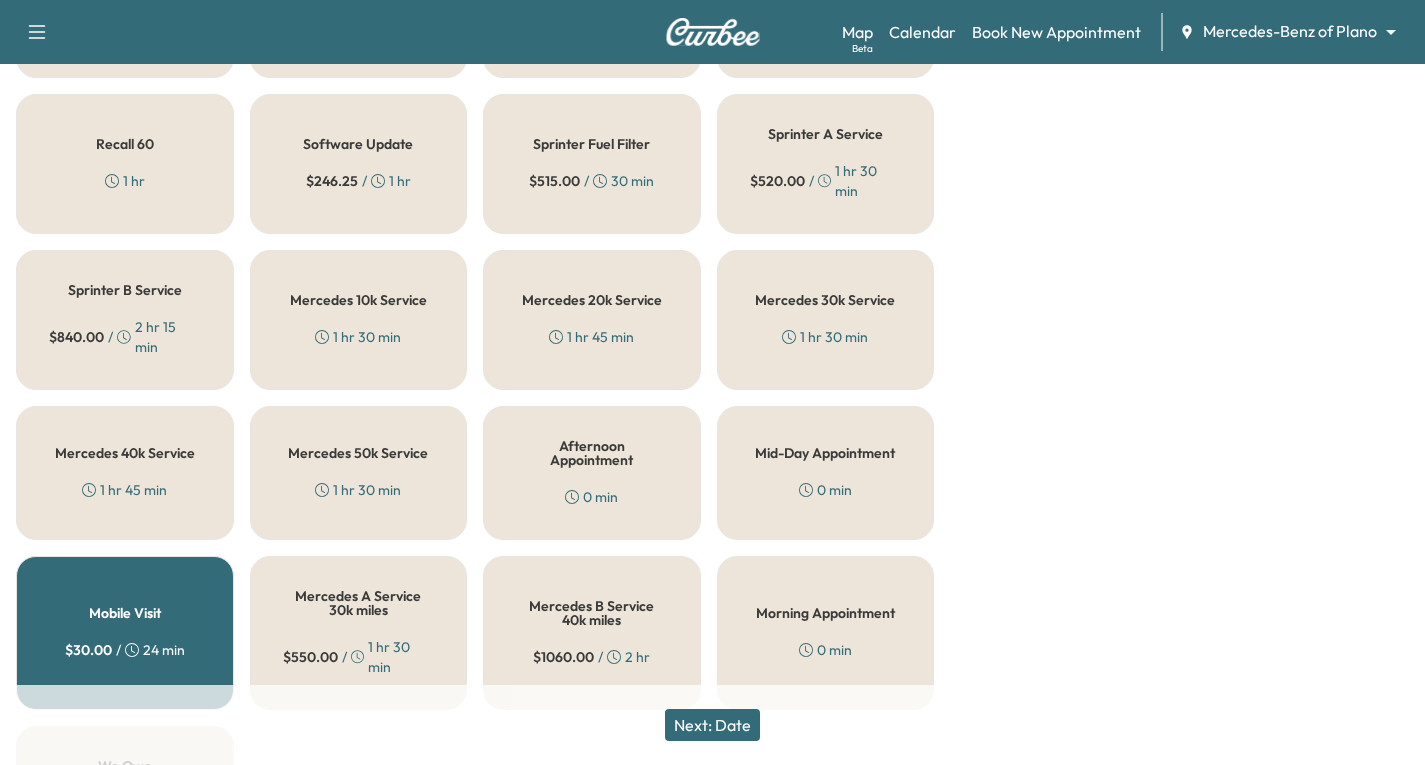 click on "1 hr 45 min" at bounding box center [591, 337] 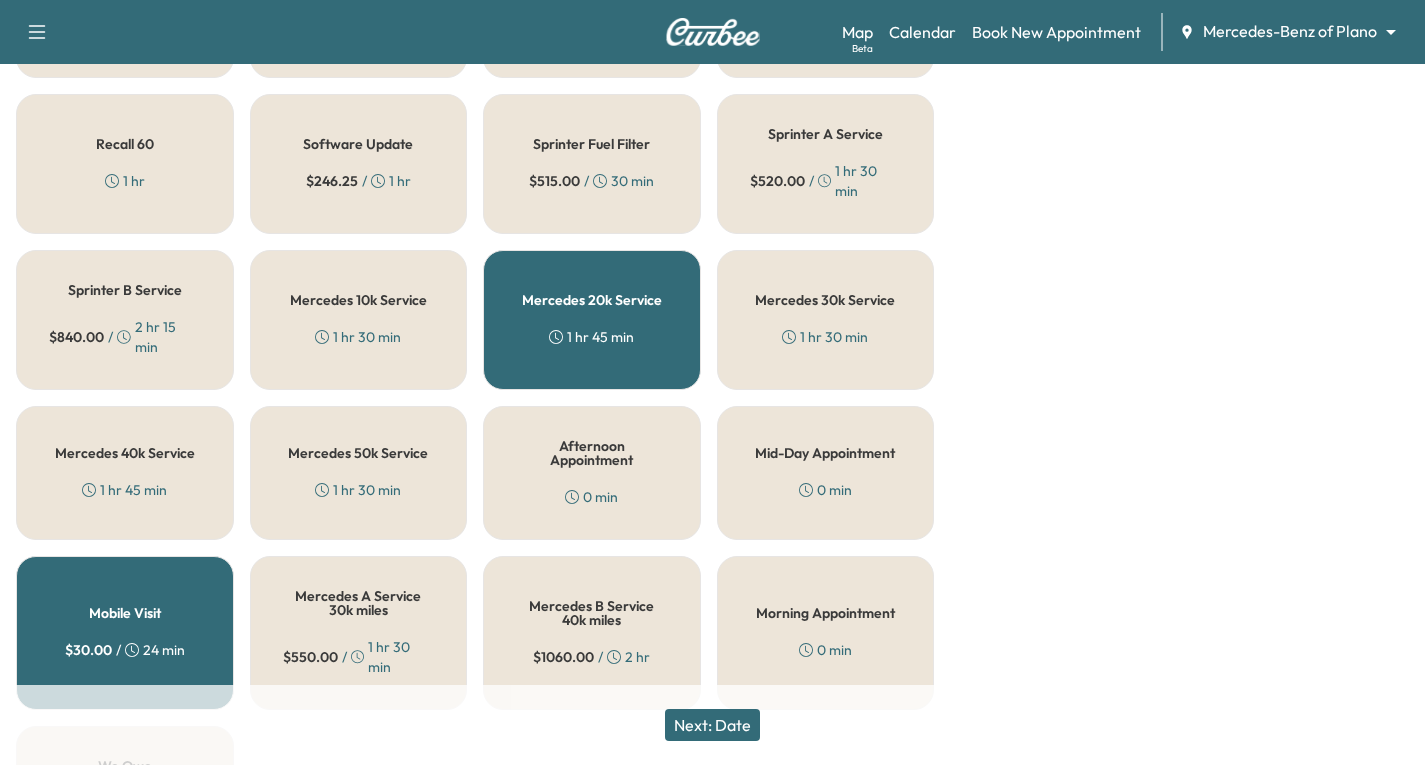 click on "Next: Date" at bounding box center (712, 725) 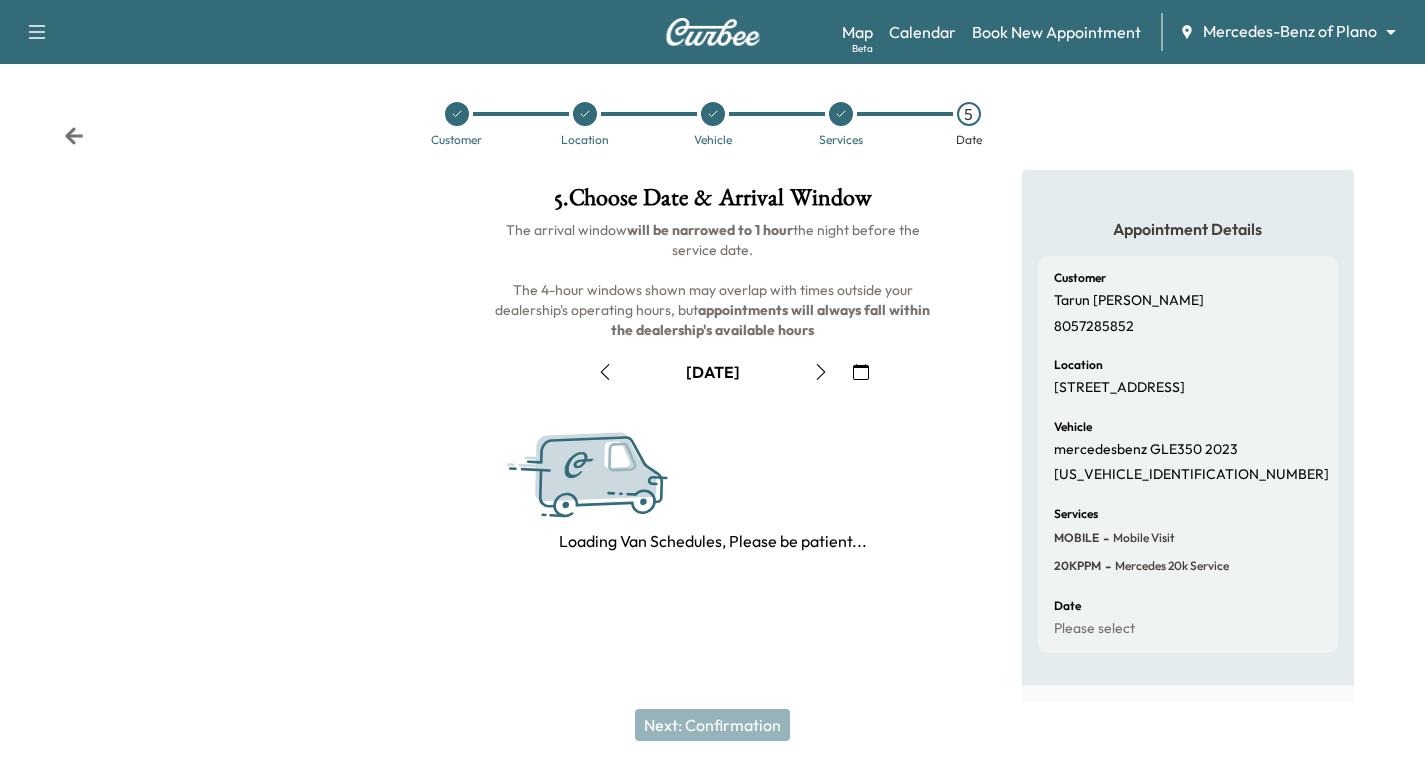 scroll, scrollTop: 236, scrollLeft: 0, axis: vertical 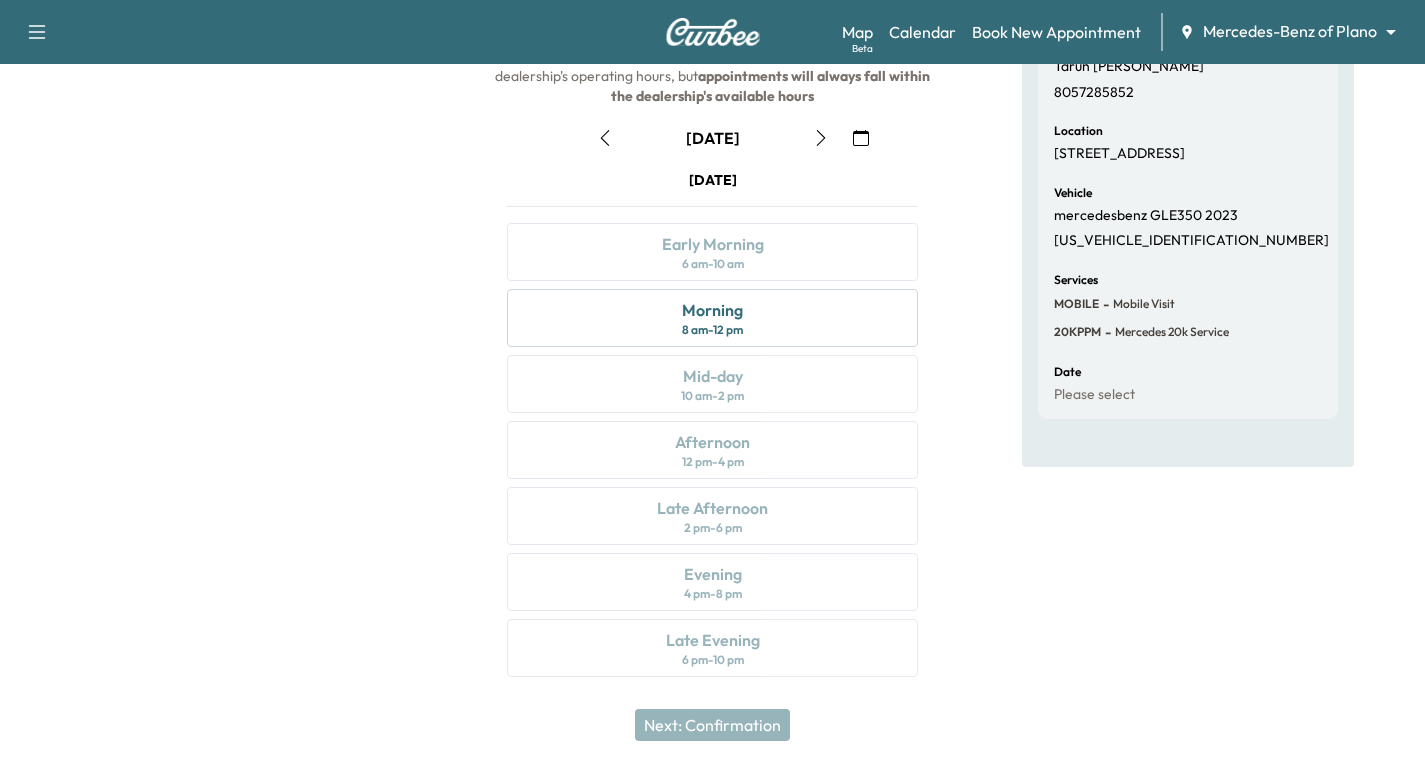 click 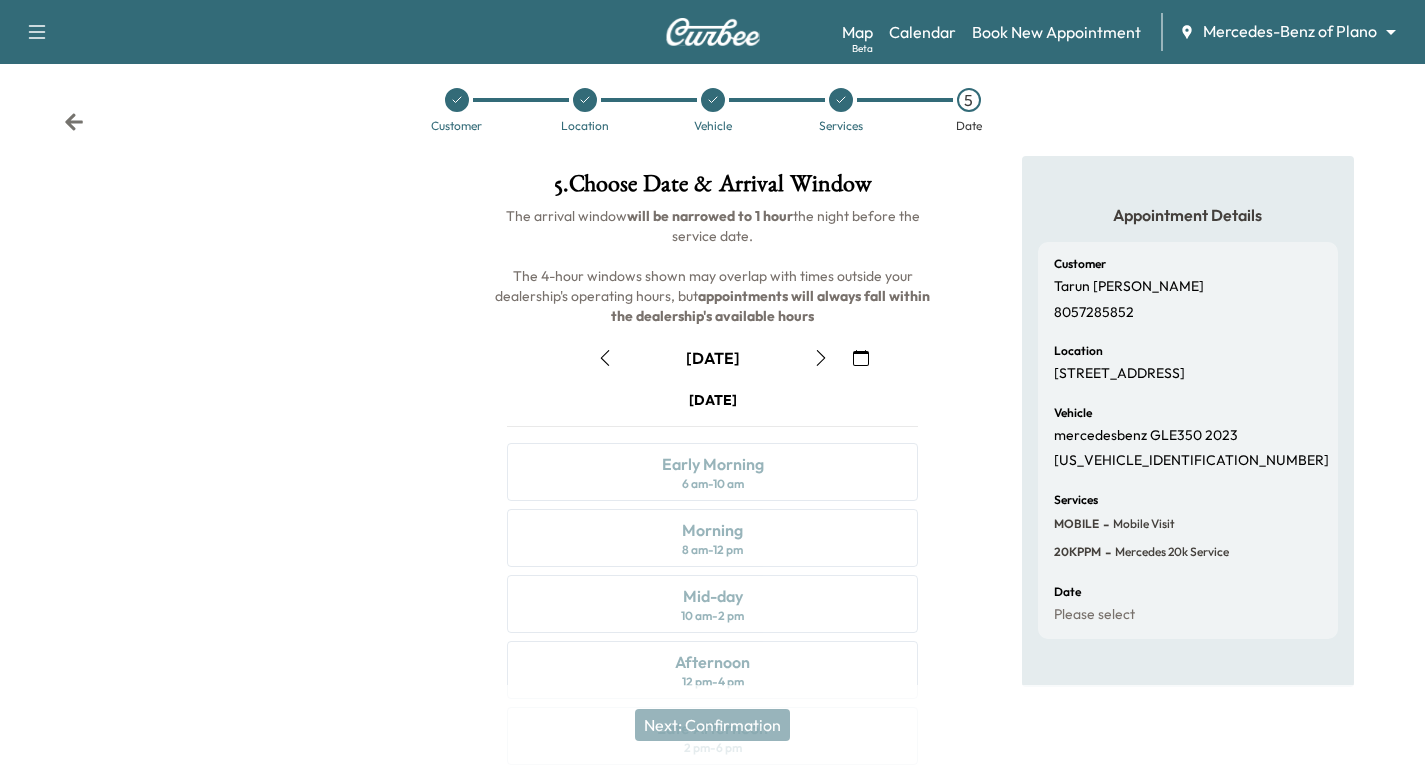 scroll, scrollTop: 0, scrollLeft: 0, axis: both 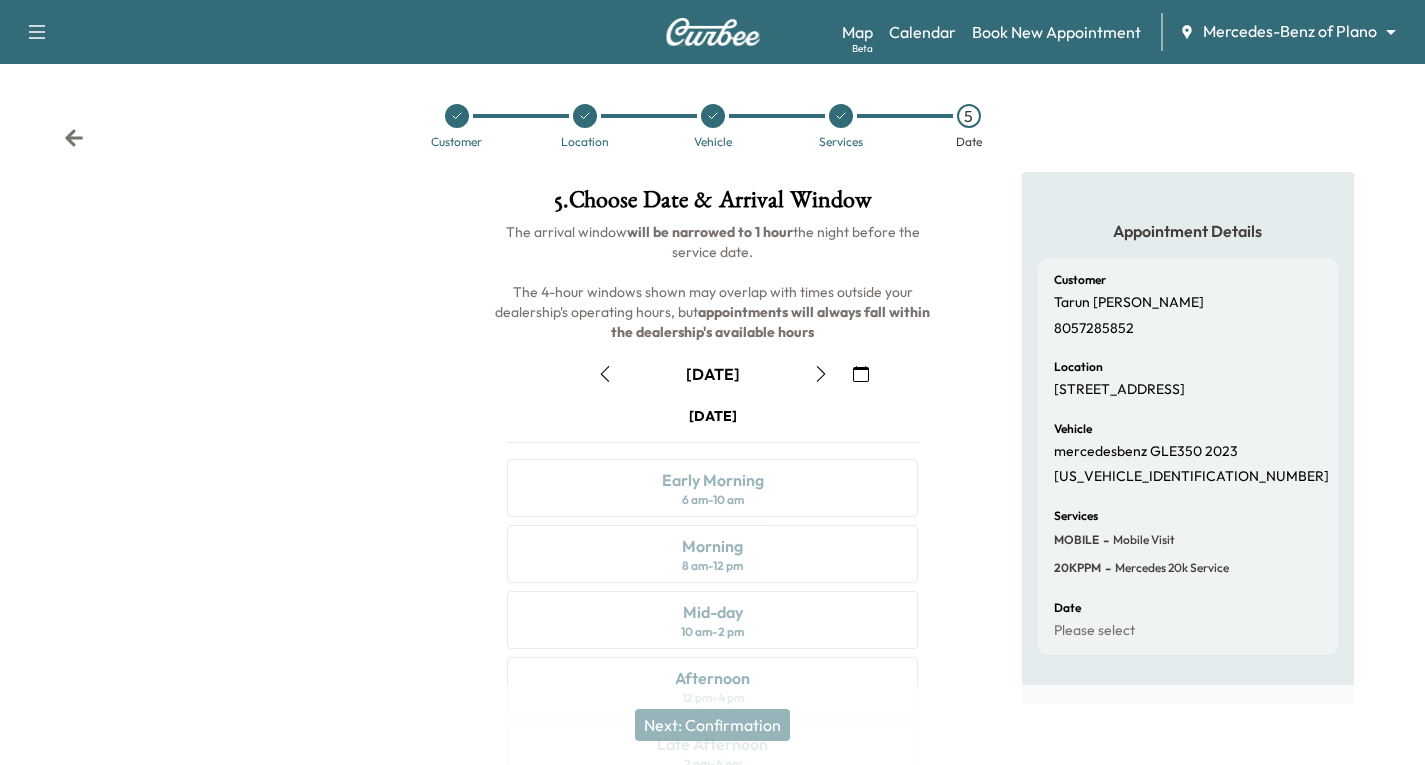 click 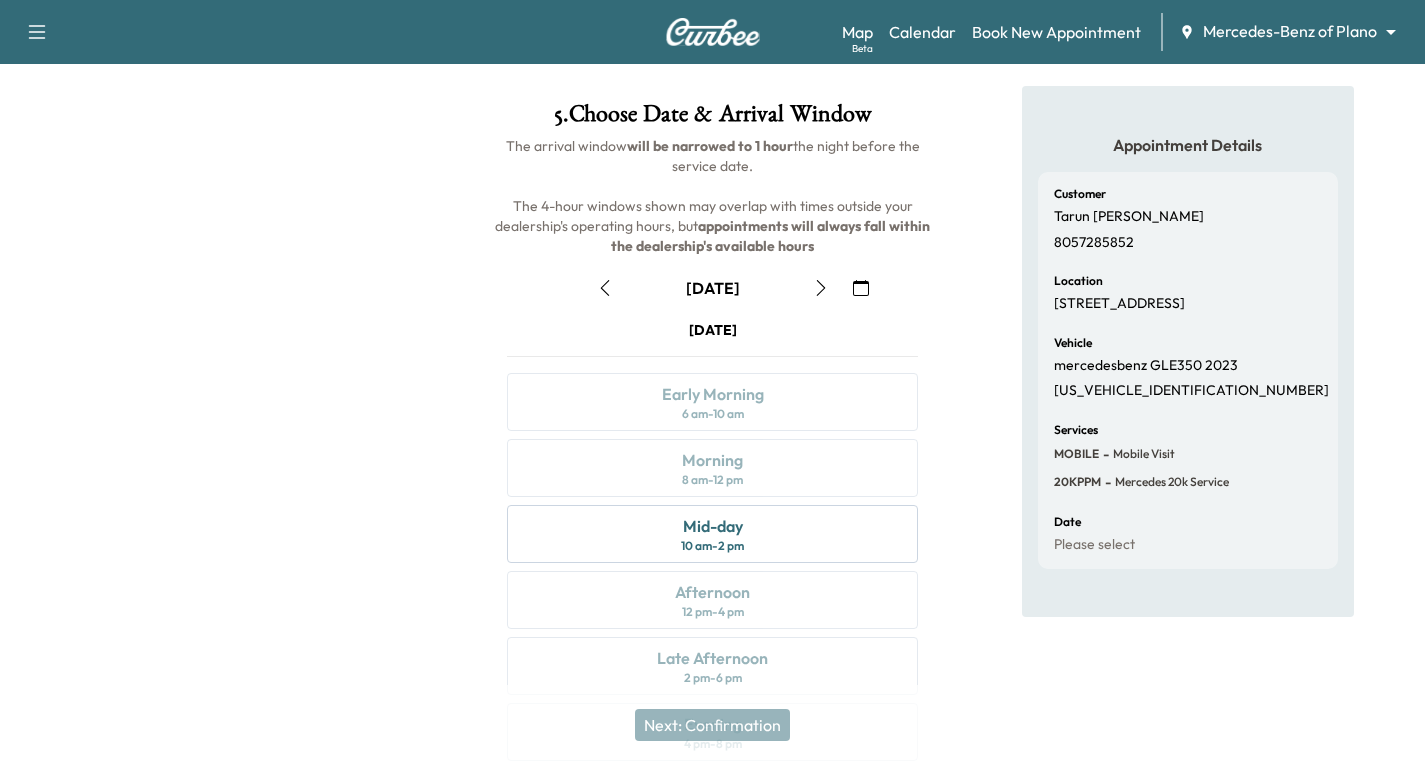 scroll, scrollTop: 200, scrollLeft: 0, axis: vertical 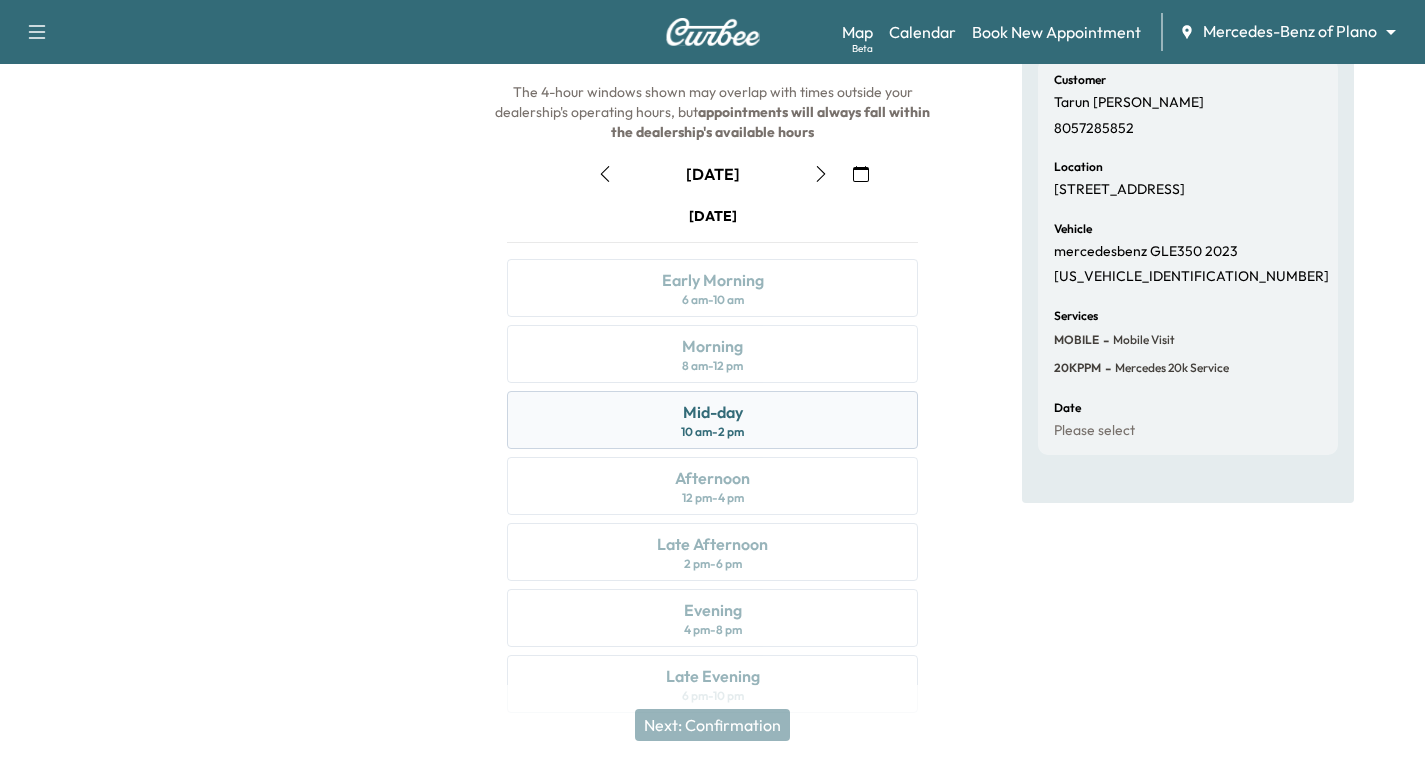 click on "Mid-day 10 am  -  2 pm" at bounding box center (712, 420) 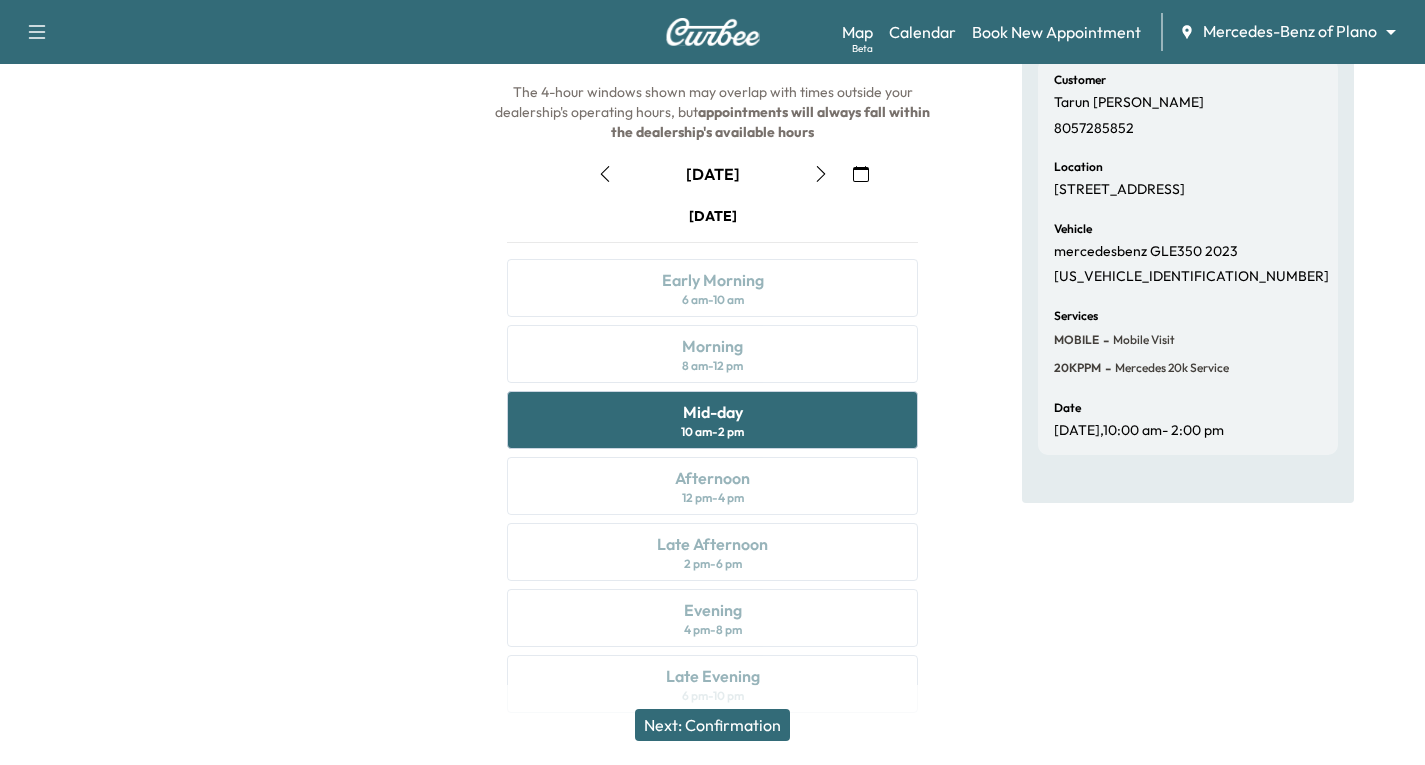 click on "Next: Confirmation" at bounding box center (712, 725) 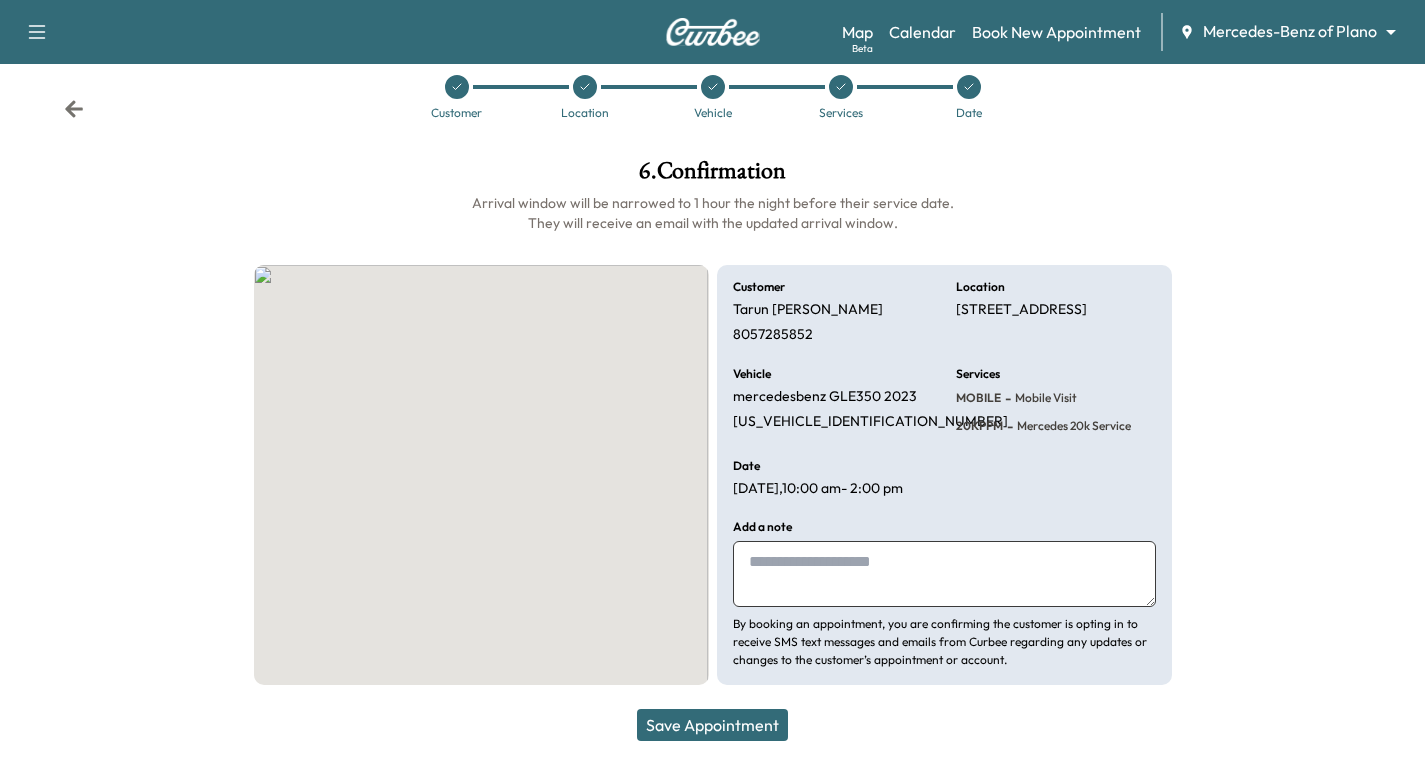 scroll, scrollTop: 29, scrollLeft: 0, axis: vertical 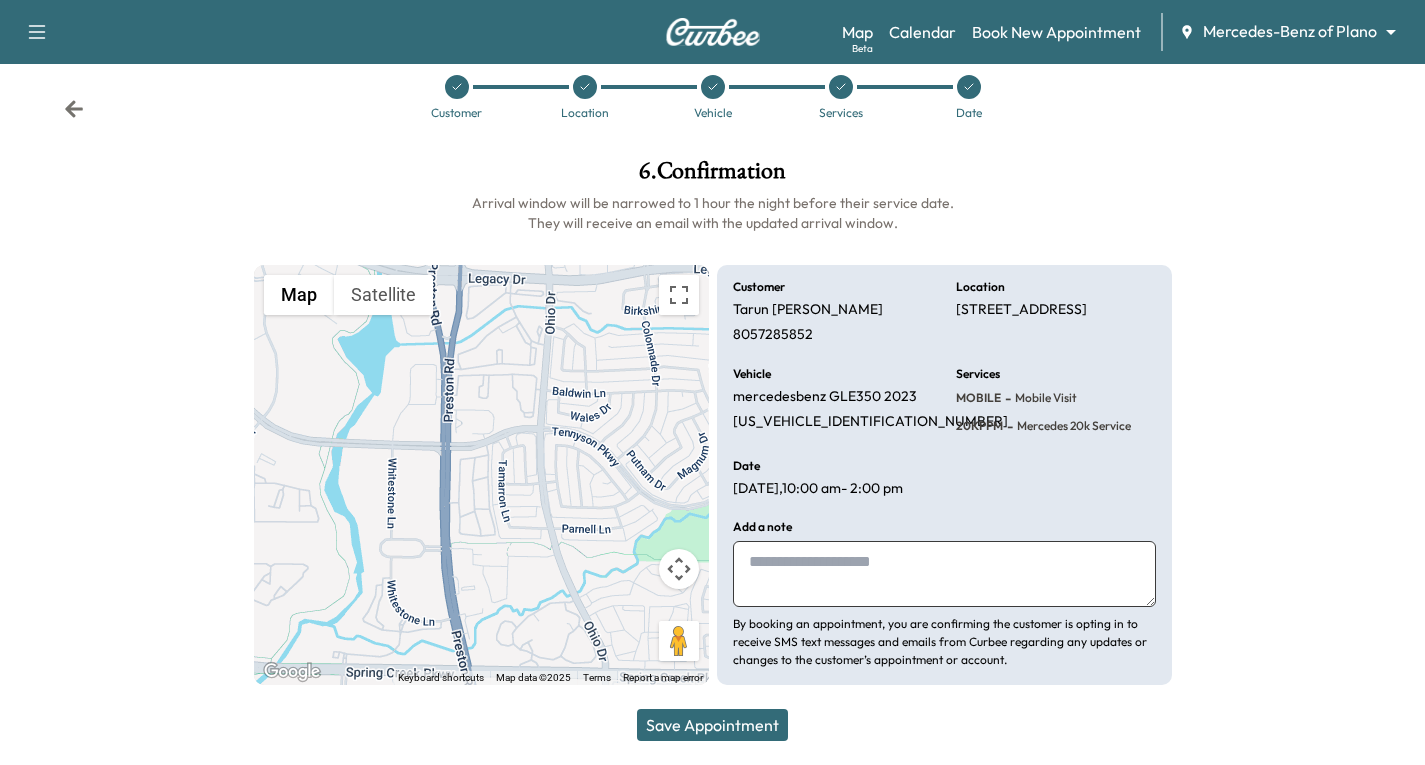click at bounding box center [944, 574] 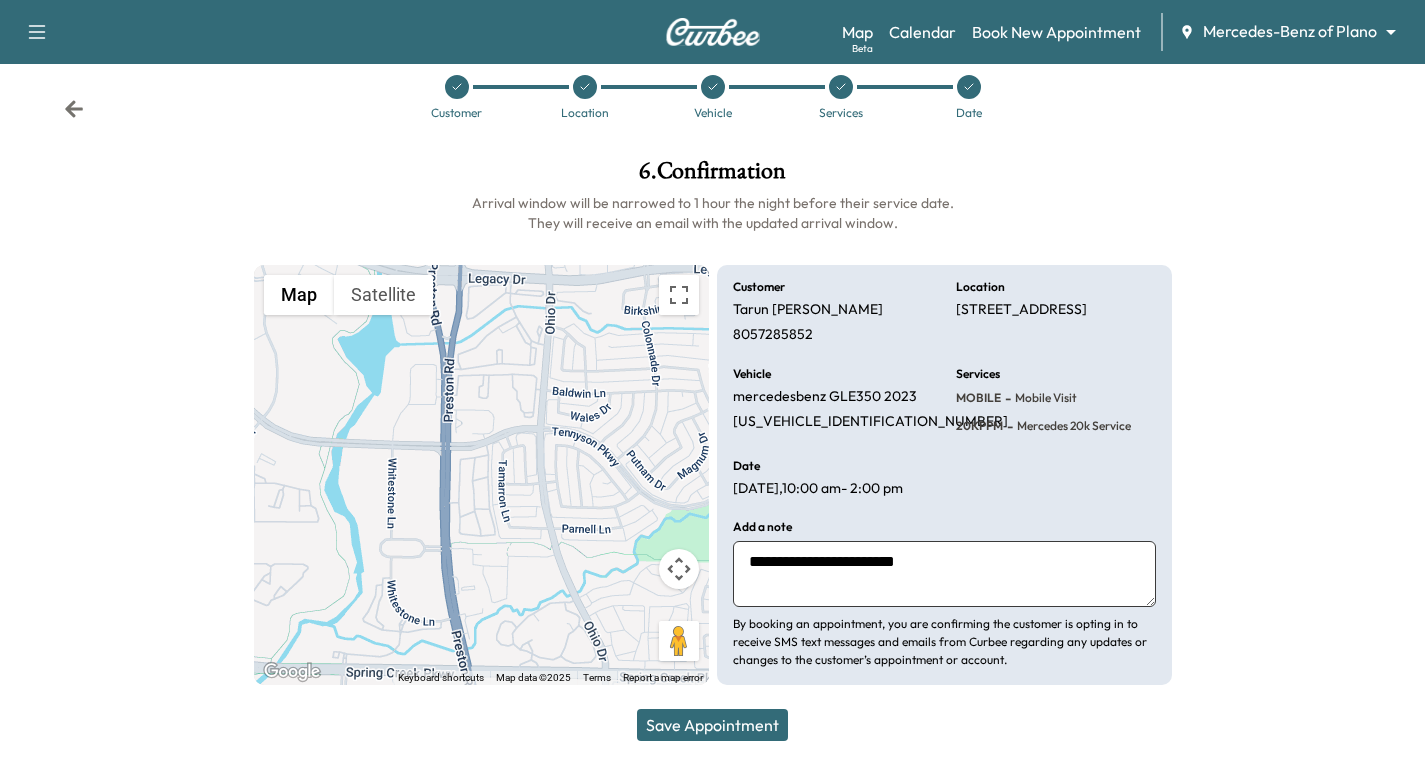 type on "**********" 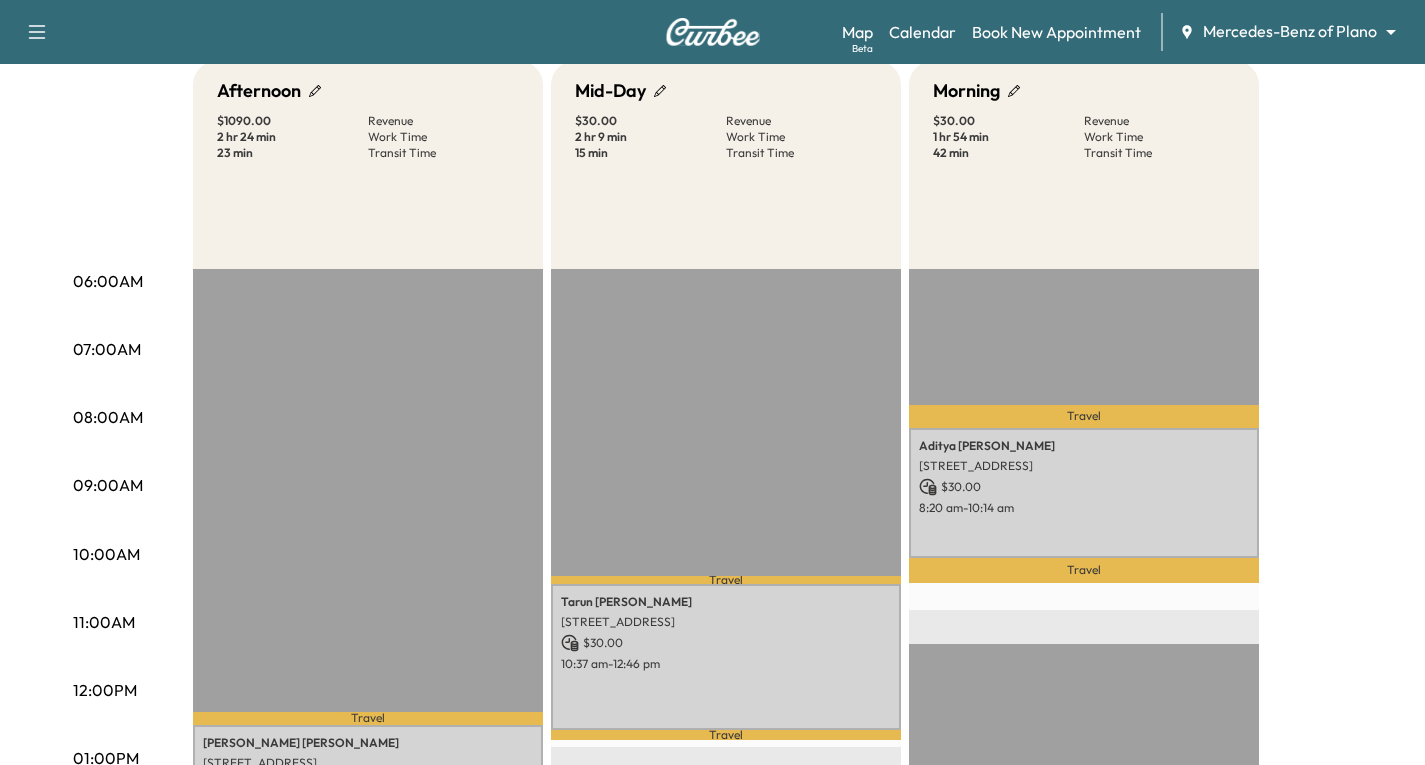scroll, scrollTop: 0, scrollLeft: 0, axis: both 